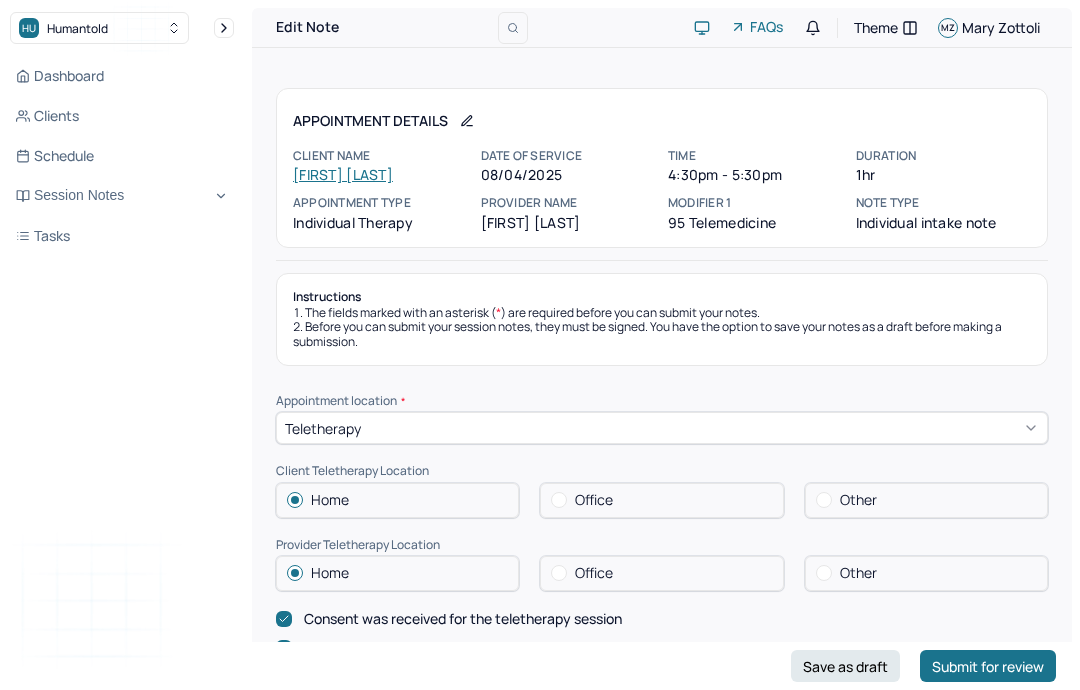 scroll, scrollTop: 0, scrollLeft: 0, axis: both 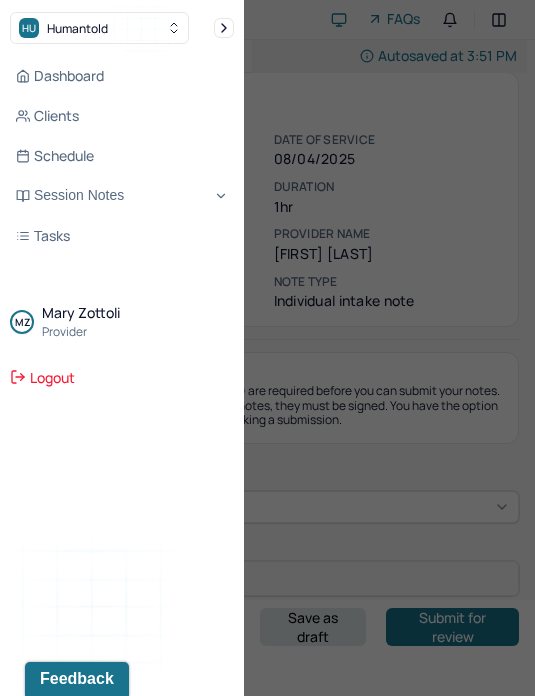 click at bounding box center (267, 348) 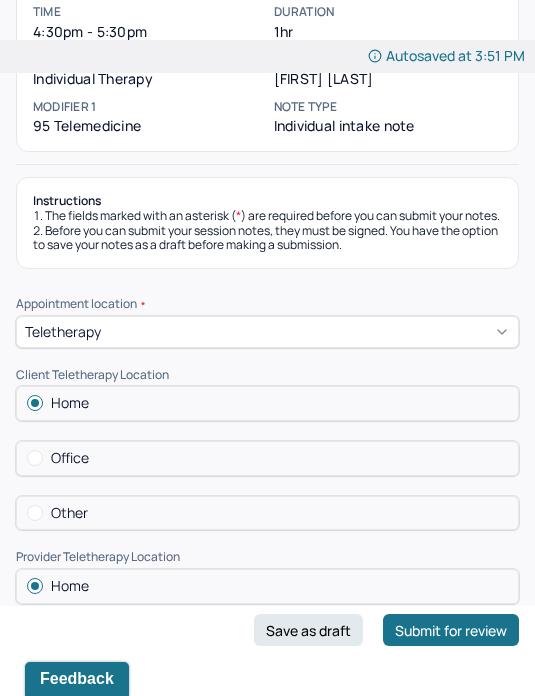 scroll, scrollTop: 0, scrollLeft: 0, axis: both 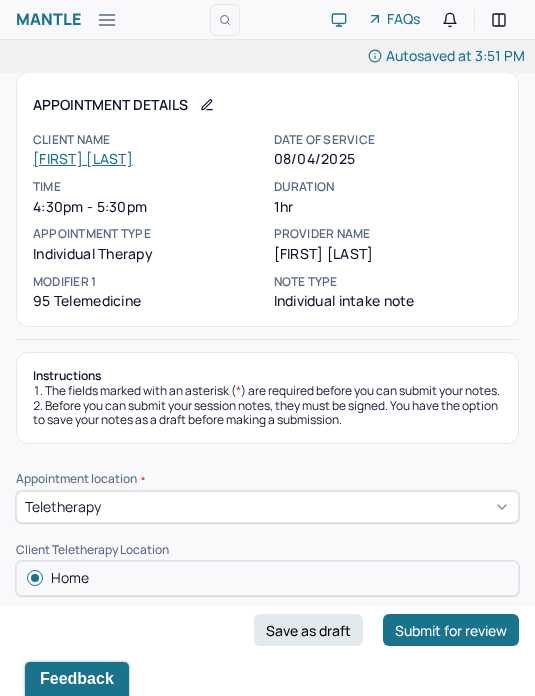 click on "[FIRST] [LAST]" at bounding box center [83, 158] 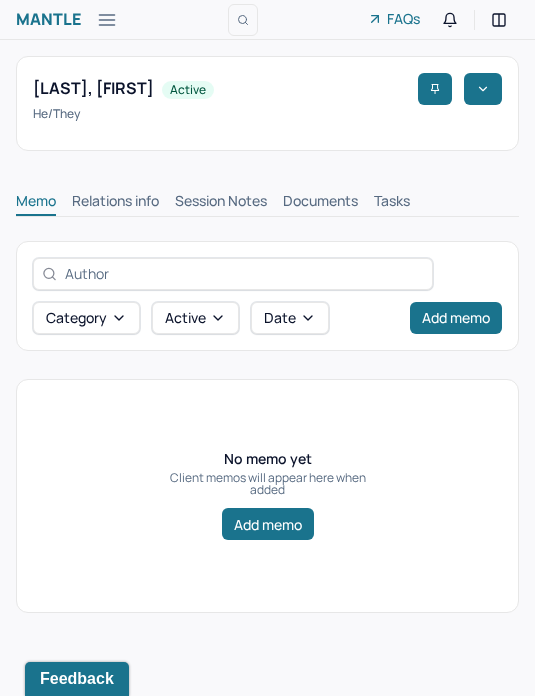 click on "Session Notes" at bounding box center (221, 203) 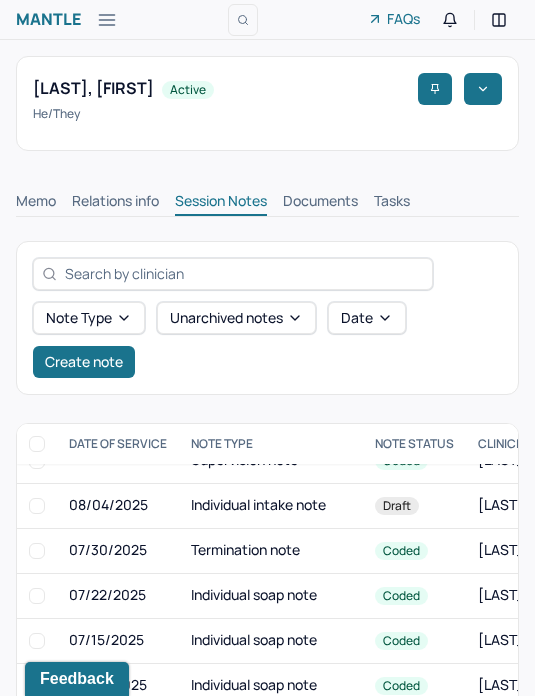 scroll, scrollTop: 161, scrollLeft: 0, axis: vertical 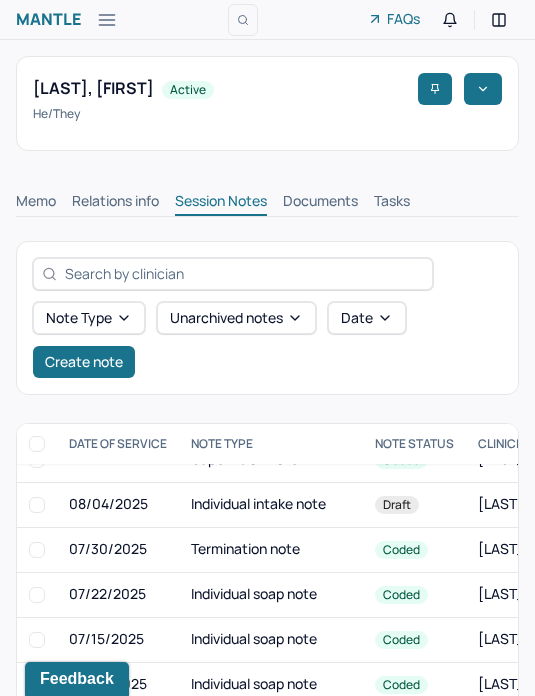 click on "Termination note" at bounding box center [271, 549] 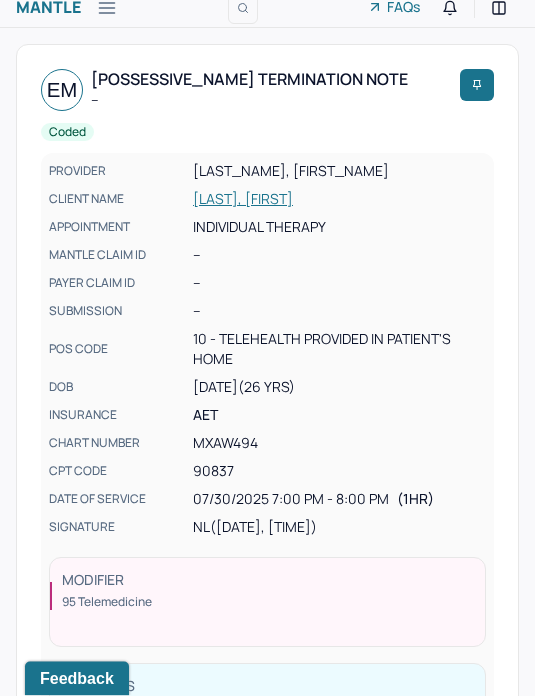 scroll, scrollTop: 0, scrollLeft: 0, axis: both 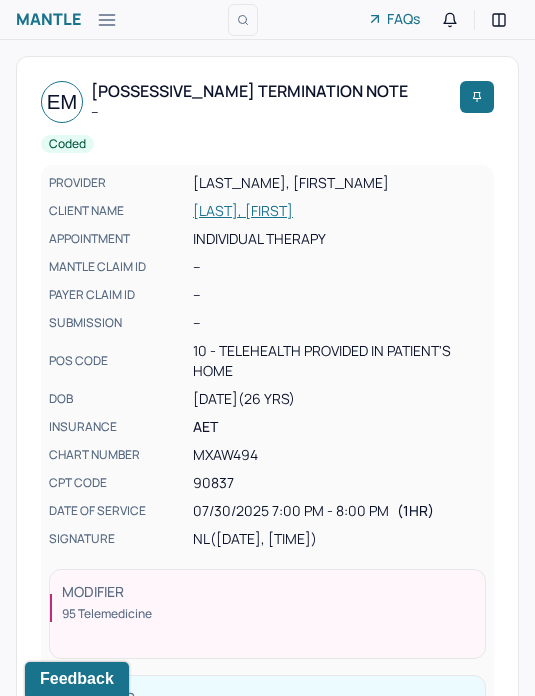 click 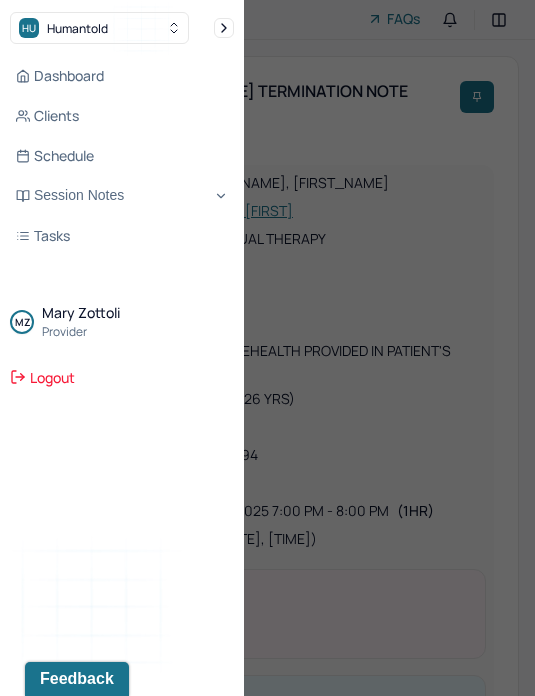 click on "Session Notes" at bounding box center (122, 196) 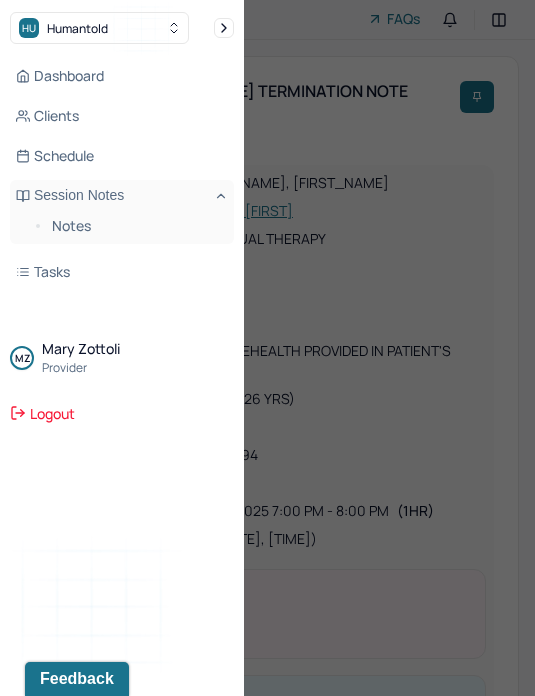 click on "Session Notes" at bounding box center (122, 196) 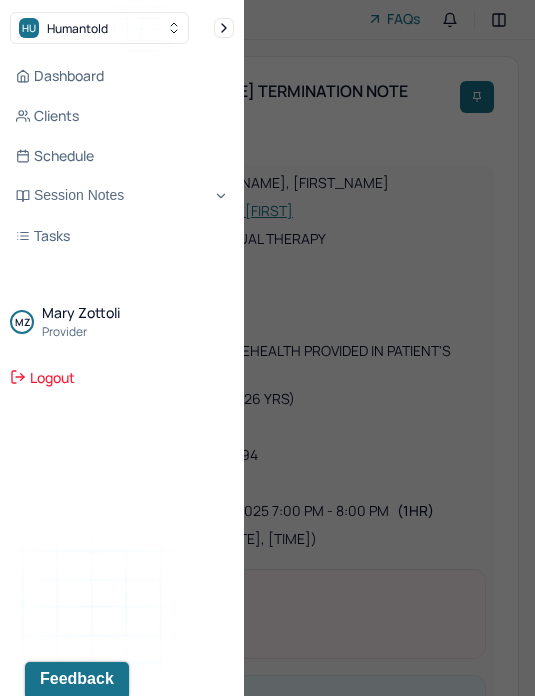 click on "Session Notes" at bounding box center [122, 196] 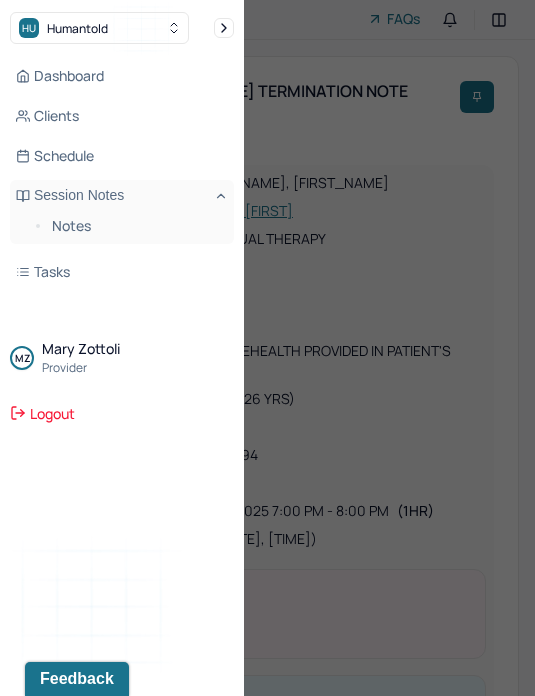 click on "Notes" at bounding box center [135, 226] 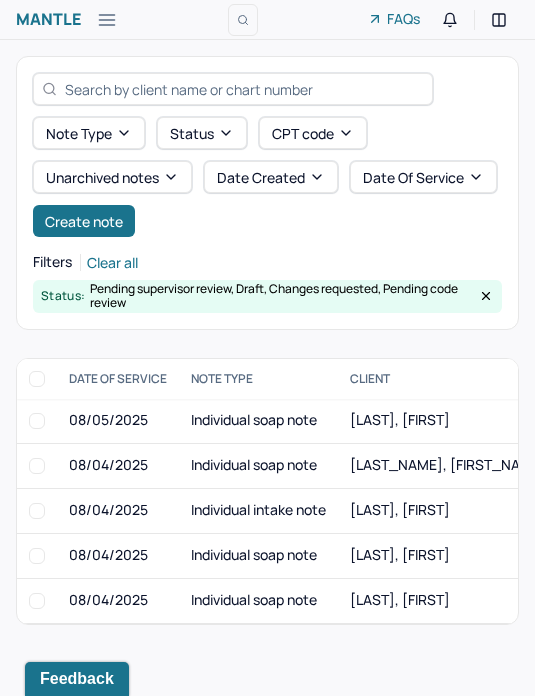 click on "[LAST], [FIRST]" at bounding box center (400, 509) 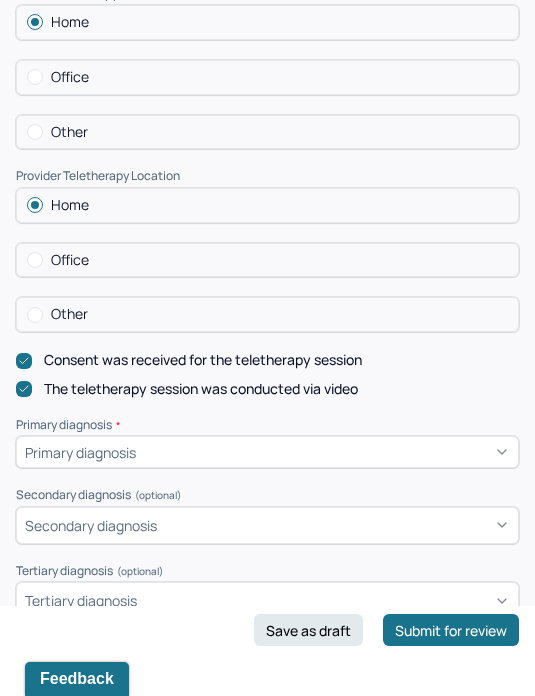 scroll, scrollTop: 580, scrollLeft: 0, axis: vertical 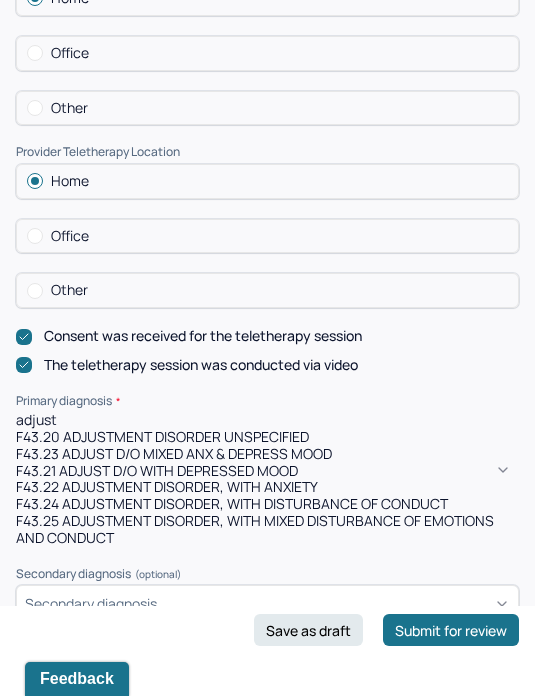 click on "F43.22 ADJUSTMENT DISORDER, WITH ANXIETY" at bounding box center [267, 487] 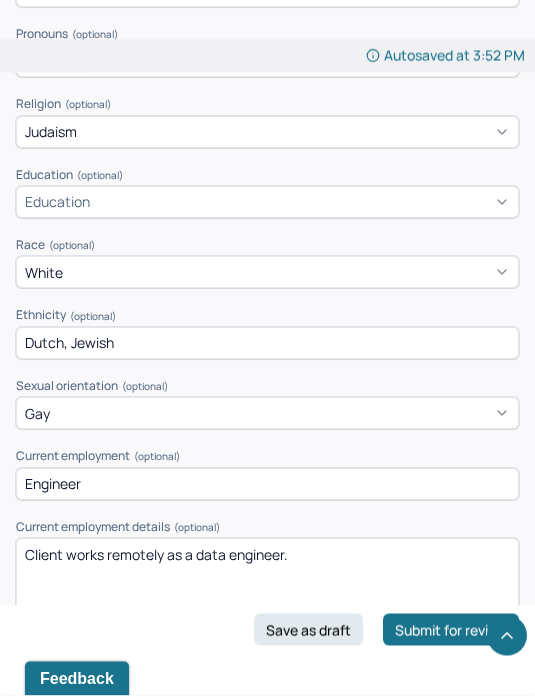 scroll, scrollTop: 1371, scrollLeft: 0, axis: vertical 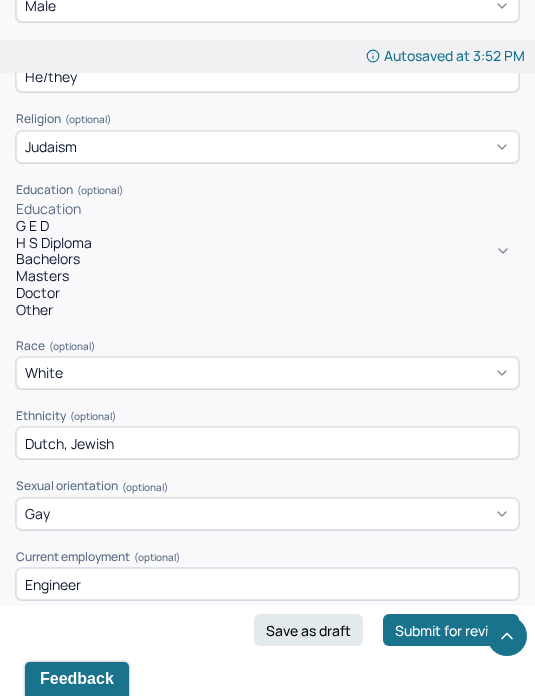 click on "Client works remotely as a data engineer." at bounding box center (267, 679) 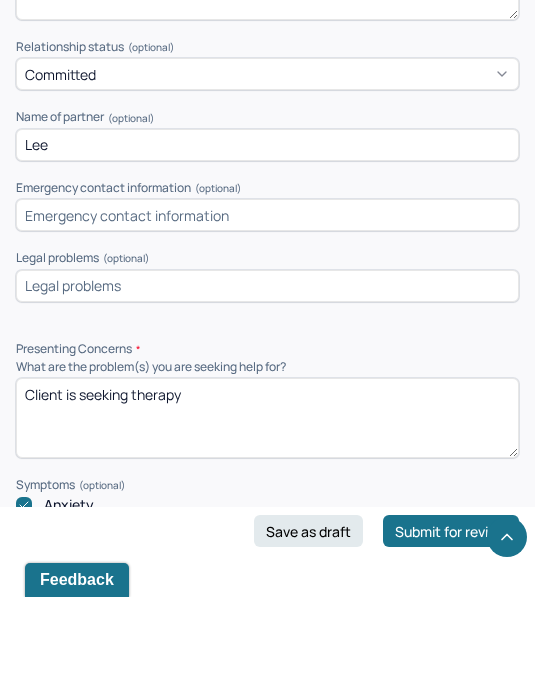 scroll, scrollTop: 1888, scrollLeft: 0, axis: vertical 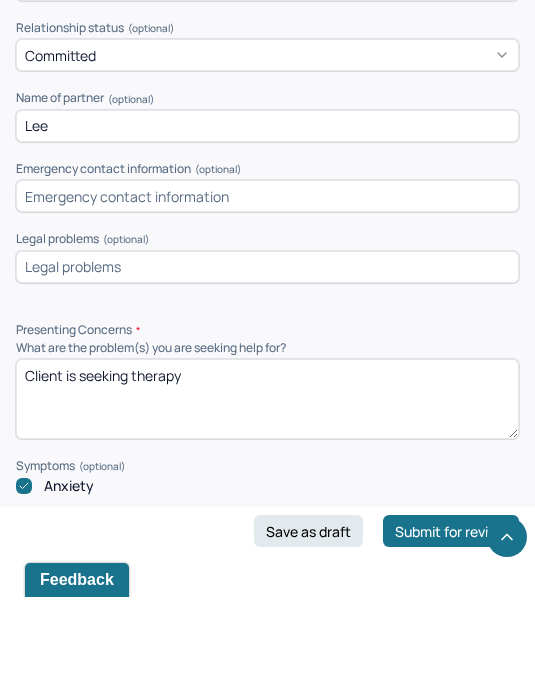 click on "Client is seeking therapy" at bounding box center (267, 498) 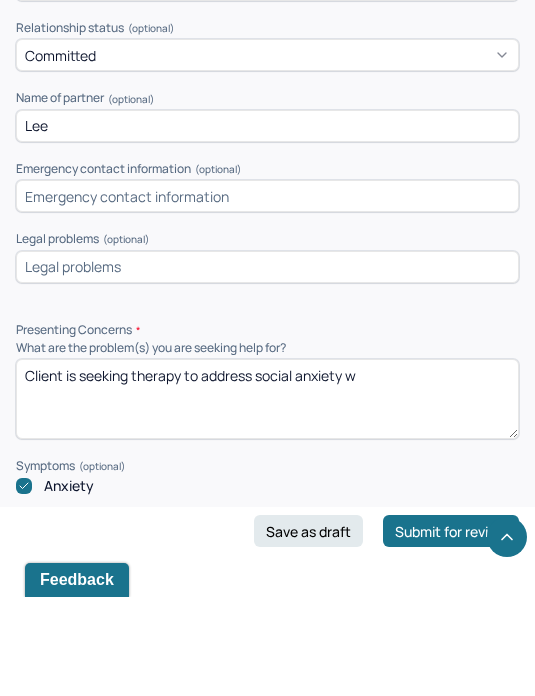 scroll, scrollTop: 1962, scrollLeft: 0, axis: vertical 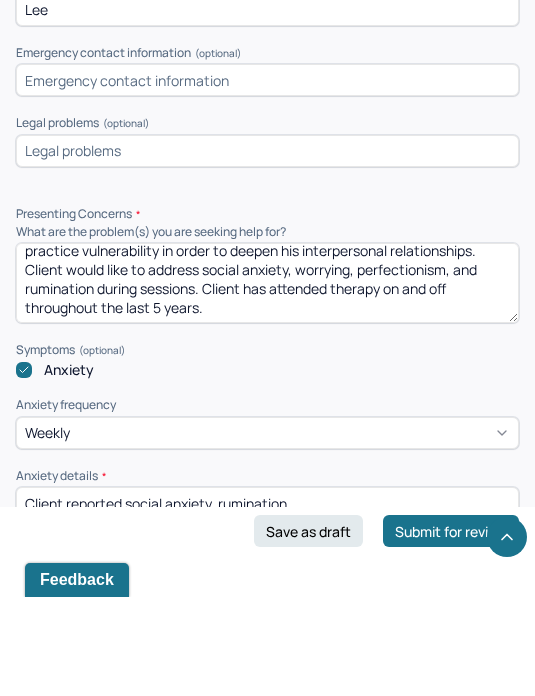 type on "Client is seeking therapy to develop stronger emotional intelligence and practice vulnerability in order to deepen his interpersonal relationships. Client would like to address social anxiety, worrying, perfectionism, and rumination during sessions. Client has attended therapy on and off throughout the last 5 years." 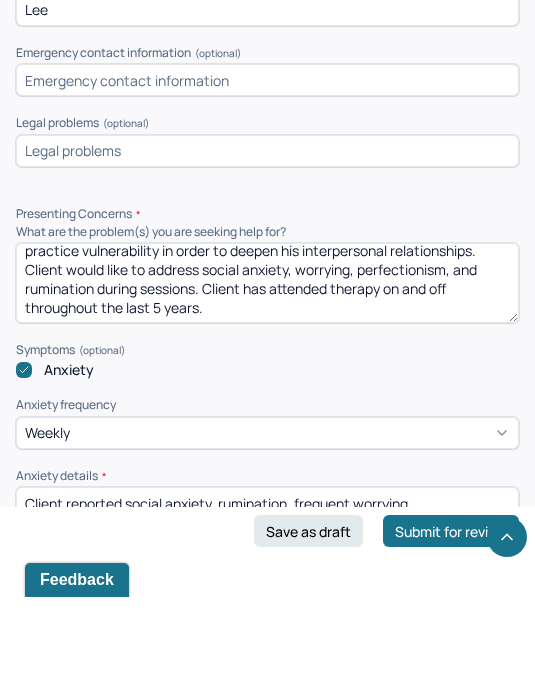 click on "Client reported social anxiety, rumination, frequent worrying" at bounding box center [267, 626] 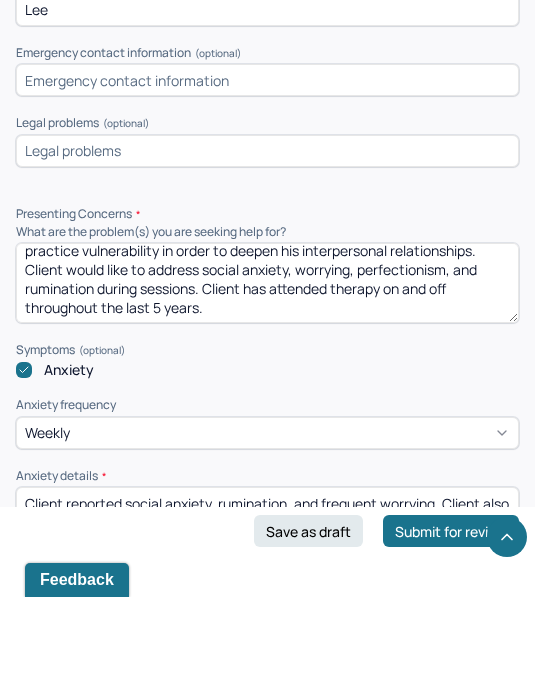 click on "Client reported social anxiety, rumination, and frequent worrying. Client also struggles iwth perfec" at bounding box center [267, 626] 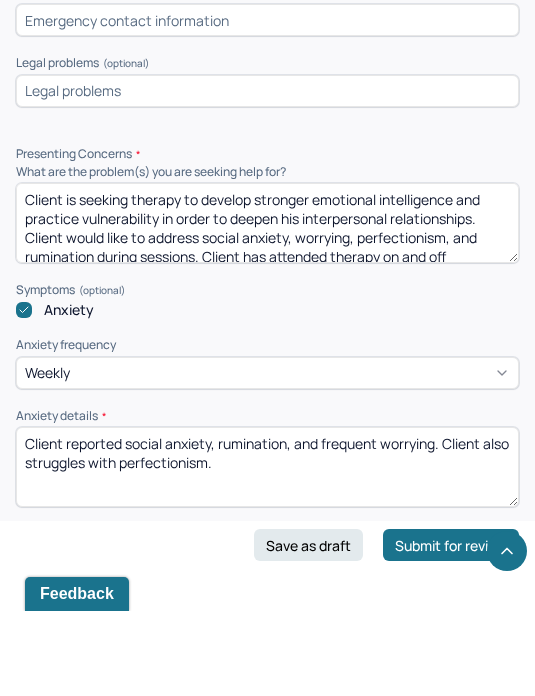 scroll, scrollTop: 0, scrollLeft: 0, axis: both 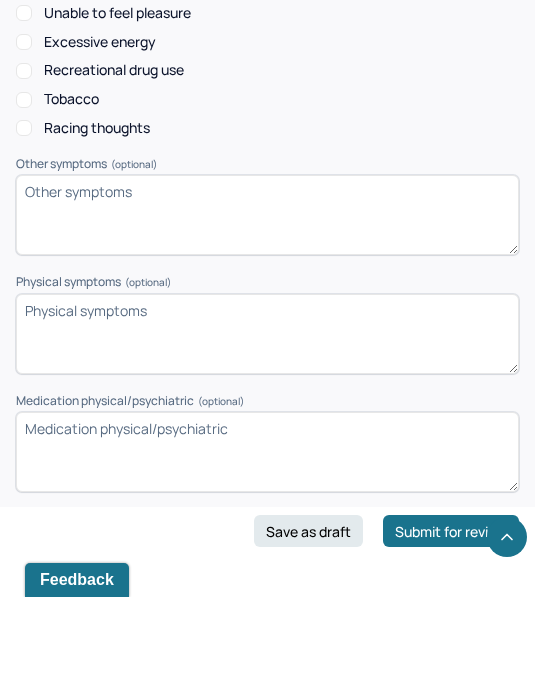 type on "Client reported social anxiety, rumination, and frequent worrying. Client also struggles with perfectionism." 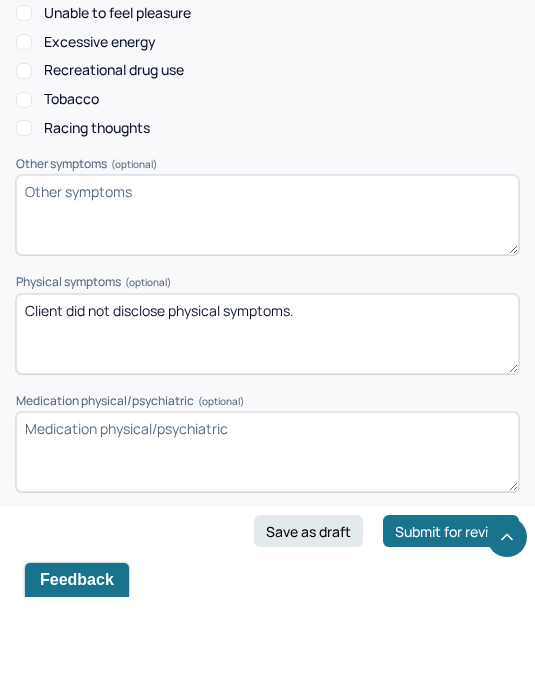type on "Client did not disclose physical symptoms." 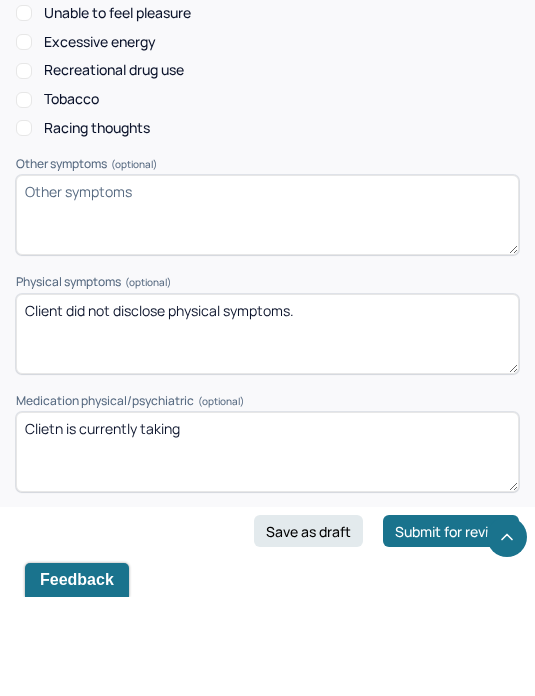click on "Clietn is currently taking" at bounding box center [267, 551] 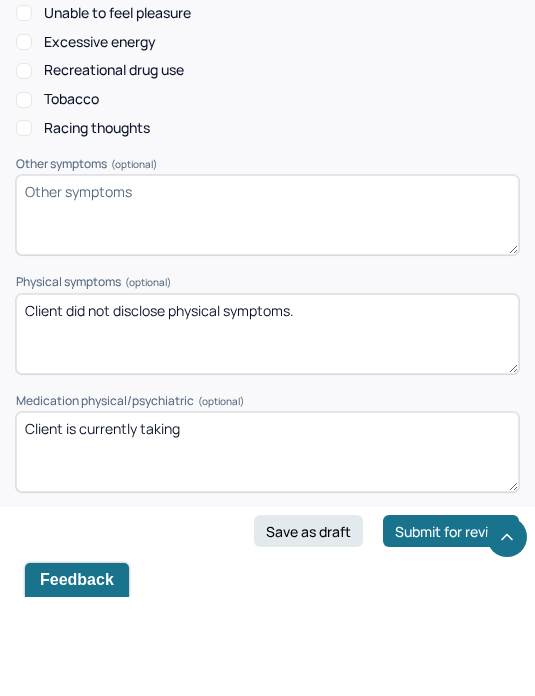 click on "Clietn is currently taking" at bounding box center [267, 551] 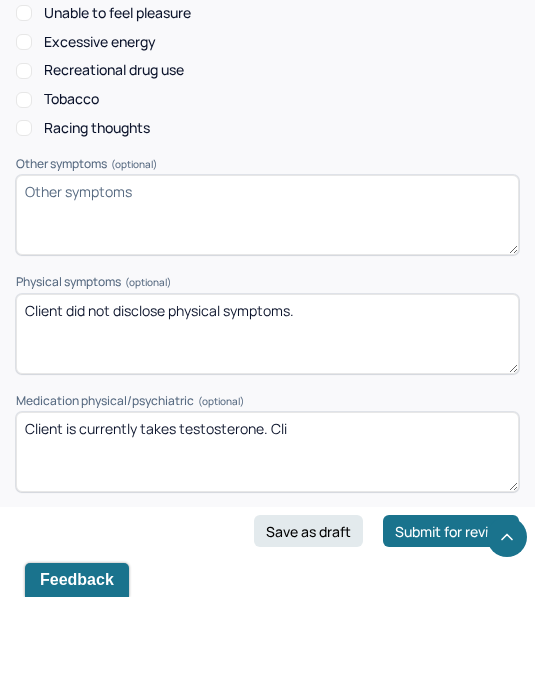 scroll, scrollTop: 2878, scrollLeft: 0, axis: vertical 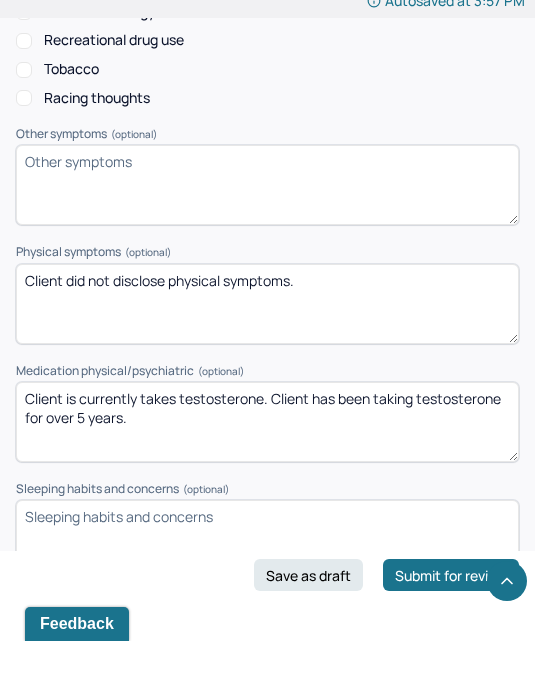 type on "Client is currently takes testosterone. Client has been taking testosterone for over 5 years." 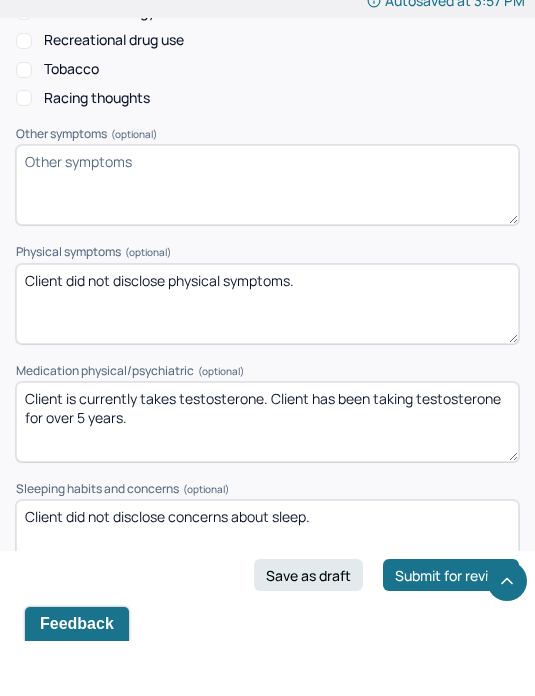 scroll, scrollTop: 2981, scrollLeft: 0, axis: vertical 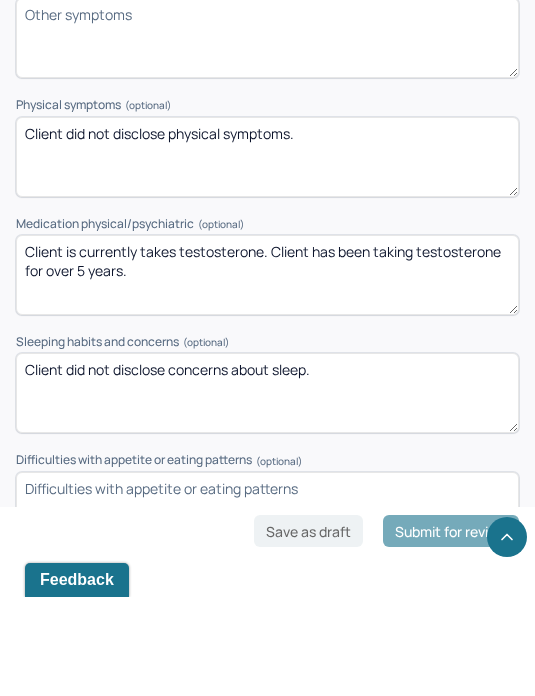 type on "Client did not disclose concerns about sleep." 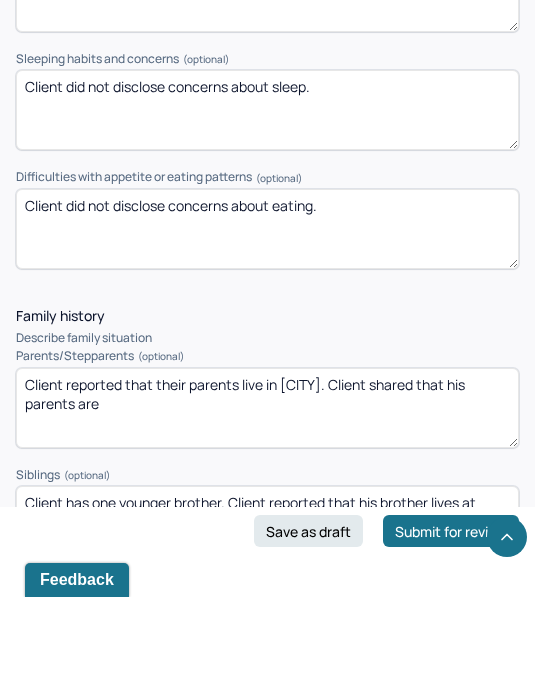 scroll, scrollTop: 3276, scrollLeft: 0, axis: vertical 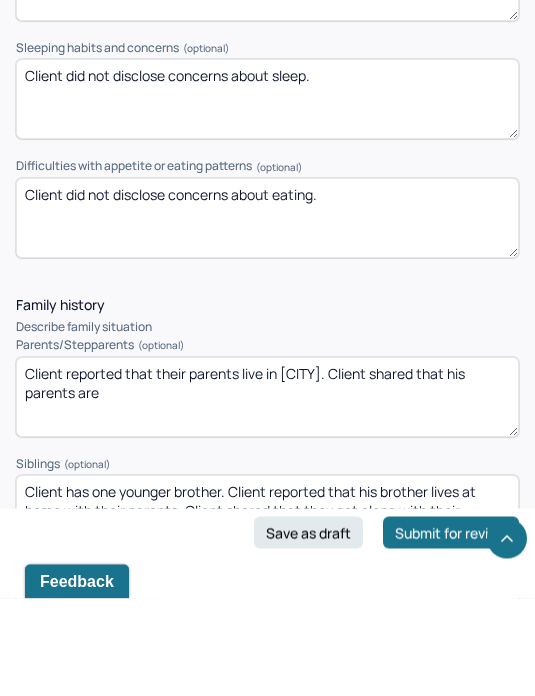 type on "Client did not disclose concerns about eating." 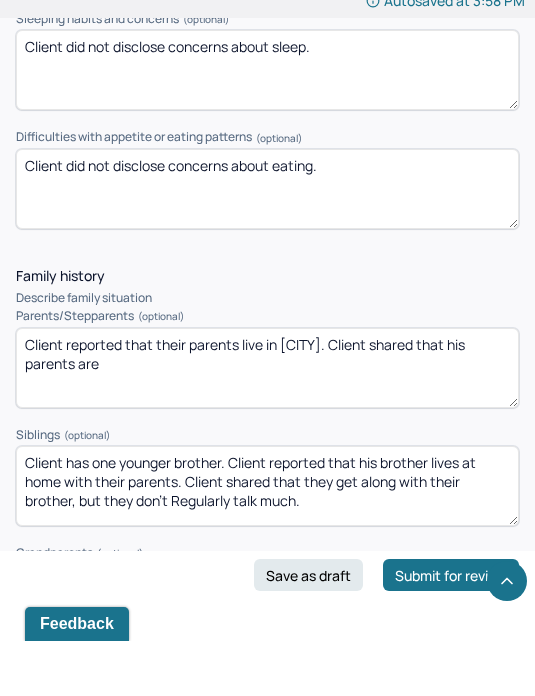 click on "Client has one younger brother. Client reported that his brother lives at home with their parents. Client shared that they get along with their brother, but they don’t Regulartalk much." at bounding box center [267, 541] 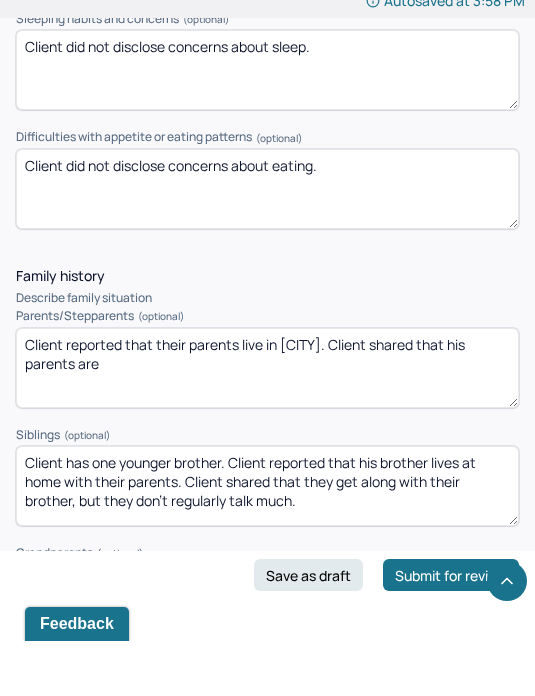 type on "Client has one younger brother. Client reported that his brother lives at home with their parents. Client shared that they get along with their brother, but they don’t regularly talk much." 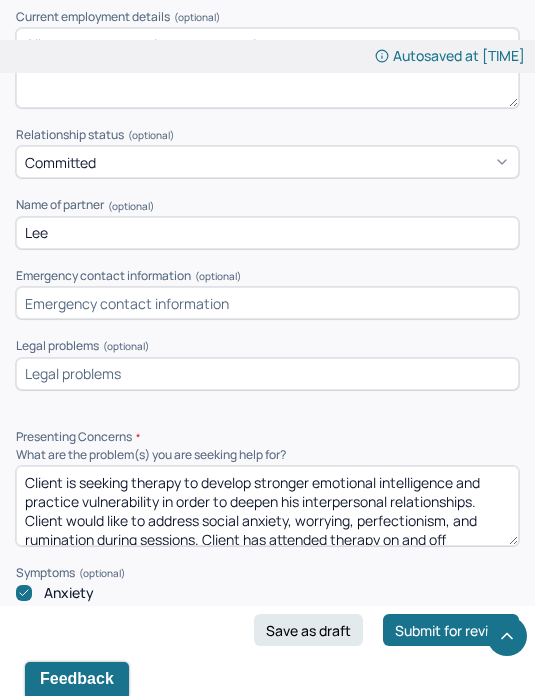 scroll, scrollTop: 1858, scrollLeft: 0, axis: vertical 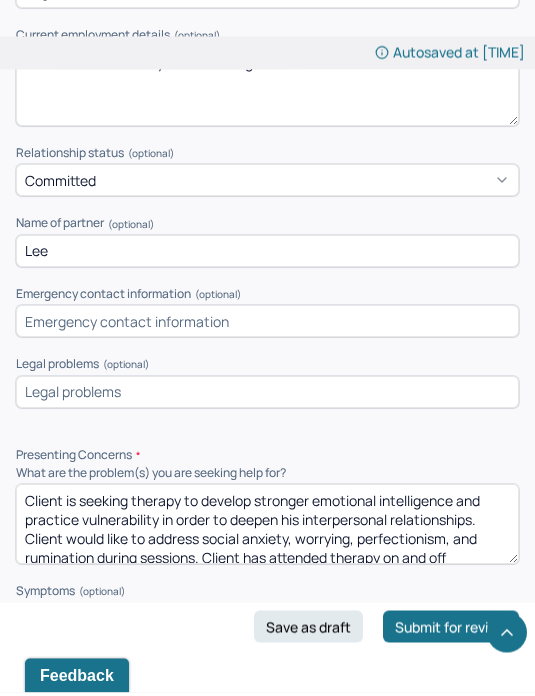 type on "Client reported that their parents live in [CITY]. Client shared that his parents are both semi-retire" 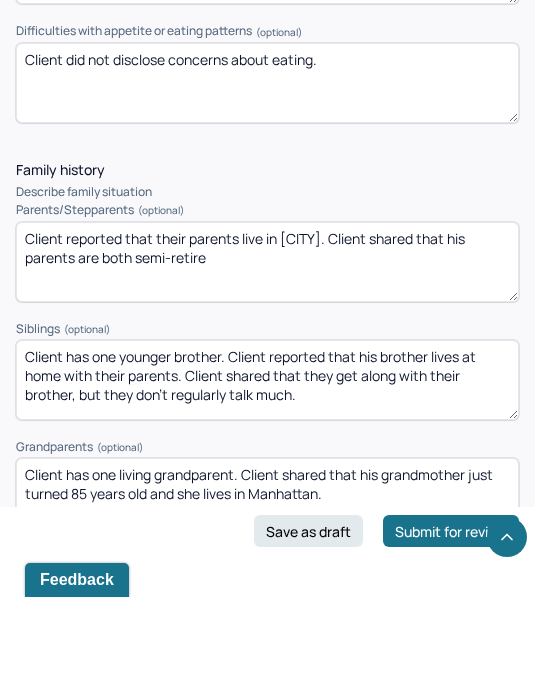 scroll, scrollTop: 3454, scrollLeft: 0, axis: vertical 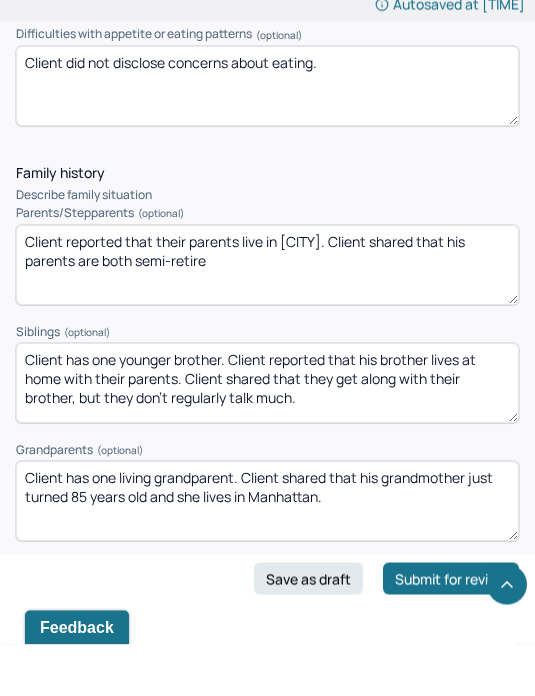 type on "Client is seeking therapy to develop stronger emotional intelligence, practice communication skills, and practice vulnerability in order to deepen his interpersonal relationships. Client would like to address social anxiety, worrying, perfectionism, and rumination during sessions. Client has attended therapy on and off throughout the last 5 years." 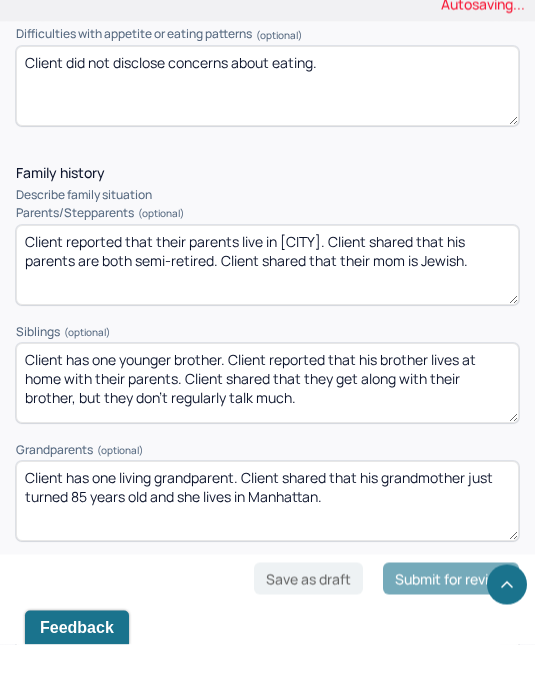 click on "[CLIENT] reported that their parents live in [LOCATION]. [CLIENT] shared that his parents are both semi-retired. [CLIENT] shared that their mom is Jewish" at bounding box center [267, 317] 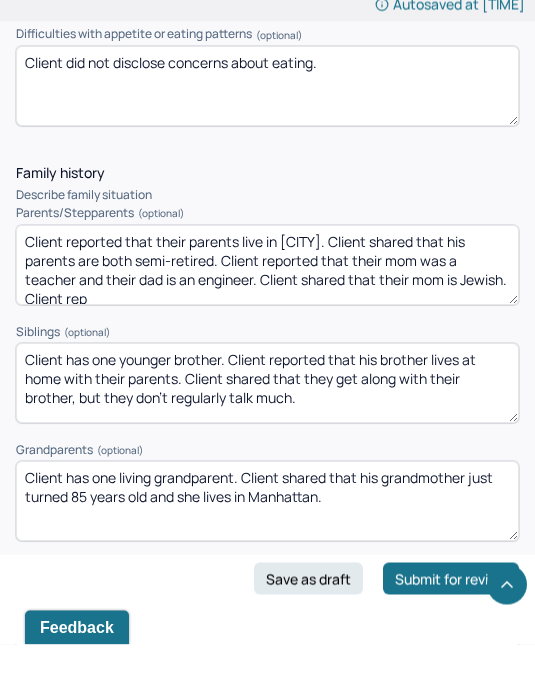 scroll, scrollTop: 8, scrollLeft: 0, axis: vertical 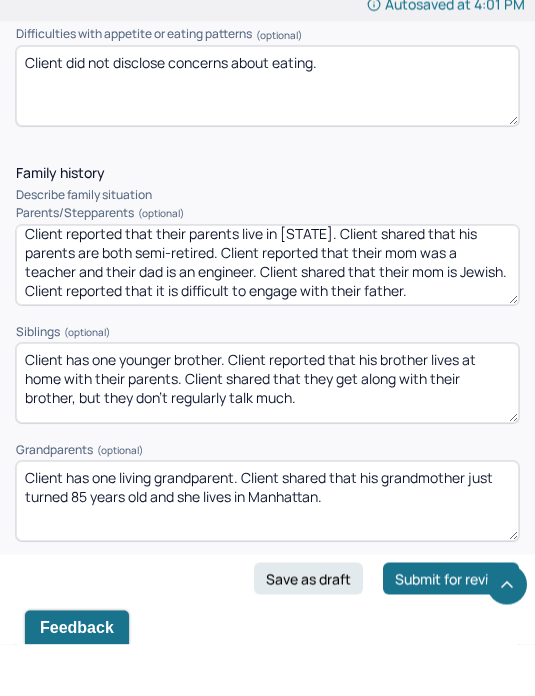 type on "Client reported that their parents live in [STATE]. Client shared that his parents are both semi-retired. Client reported that their mom was a teacher and their dad is an engineer. Client shared that their mom is Jewish. Client reported that it is difficult to engage with their father." 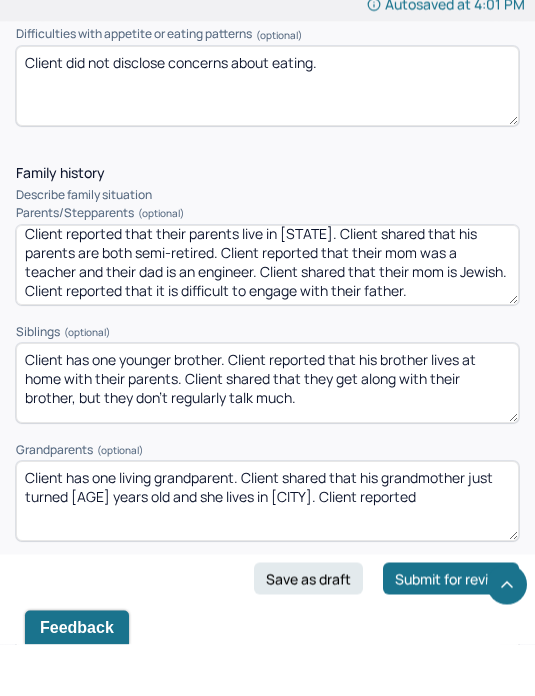 type on "Client has one living grandparent. Client shared that his grandmother just turned [AGE] years old and she lives in [CITY]. Client reported" 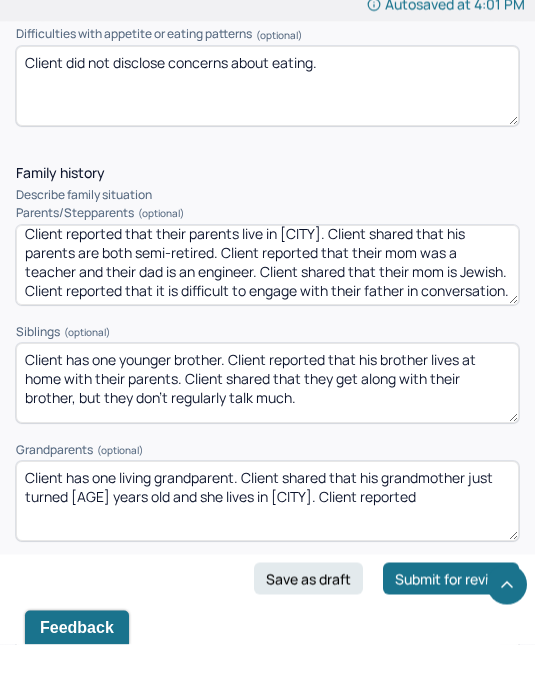 type on "Client reported that their parents live in [CITY]. Client shared that his parents are both semi-retired. Client reported that their mom was a teacher and their dad is an engineer. Client shared that their mom is Jewish. Client reported that it is difficult to engage with their father in conversation." 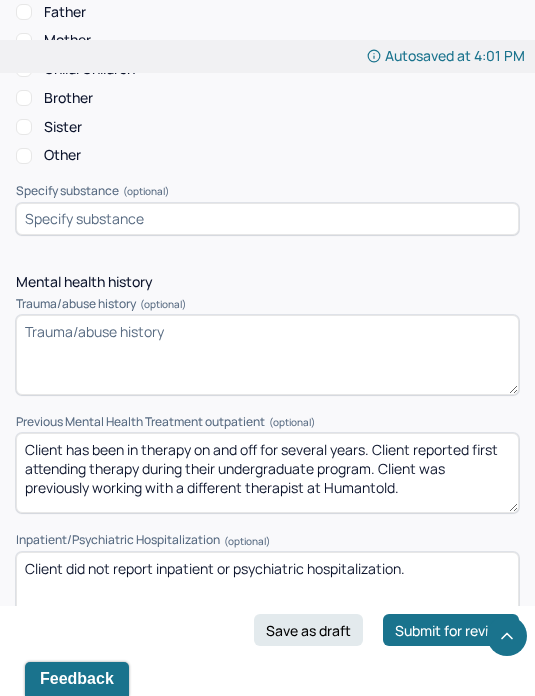 scroll, scrollTop: 5755, scrollLeft: 0, axis: vertical 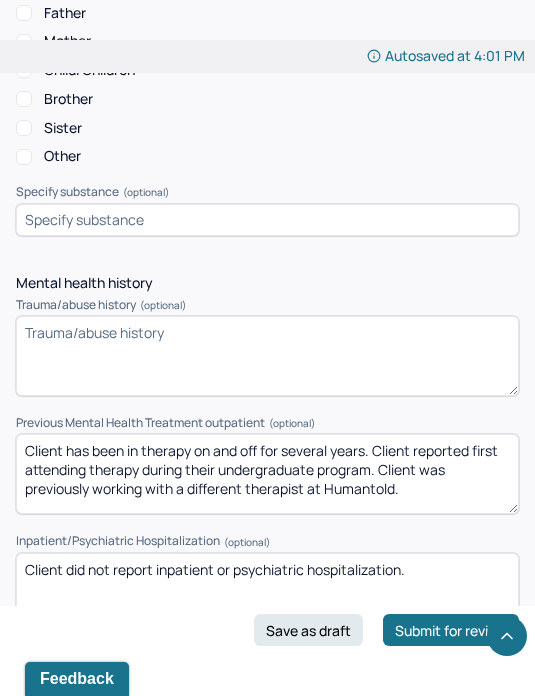 type on "Client has one living grandparent. Client shared that his grandmother just turned 85 years old and she lives in [CITY]. Client reported that their grandfather was an architect." 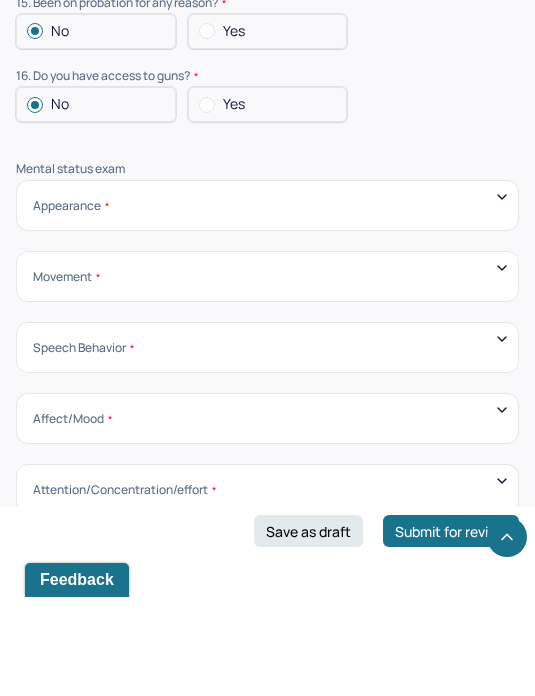 scroll, scrollTop: 7803, scrollLeft: 0, axis: vertical 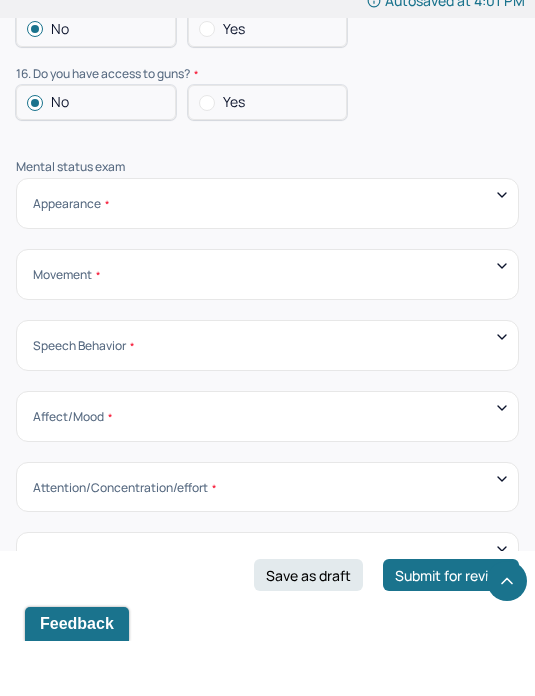 type on "Client did not disclose trauma history." 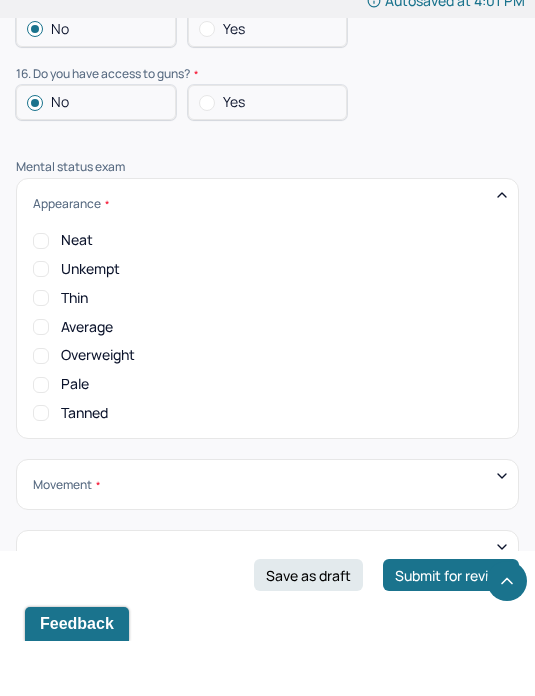 scroll, scrollTop: 7859, scrollLeft: 0, axis: vertical 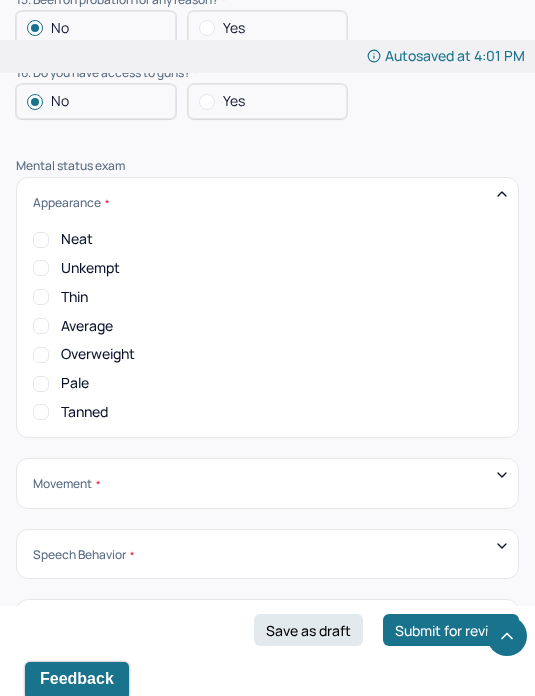 click on "Unkempt" at bounding box center (76, 268) 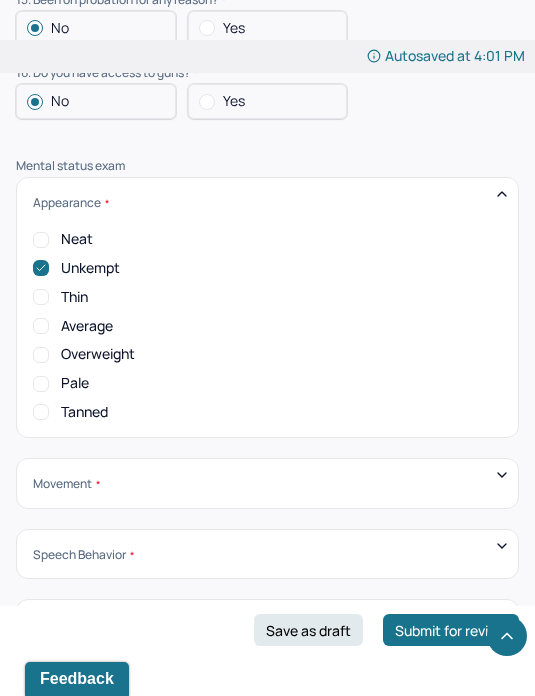 click at bounding box center [41, 268] 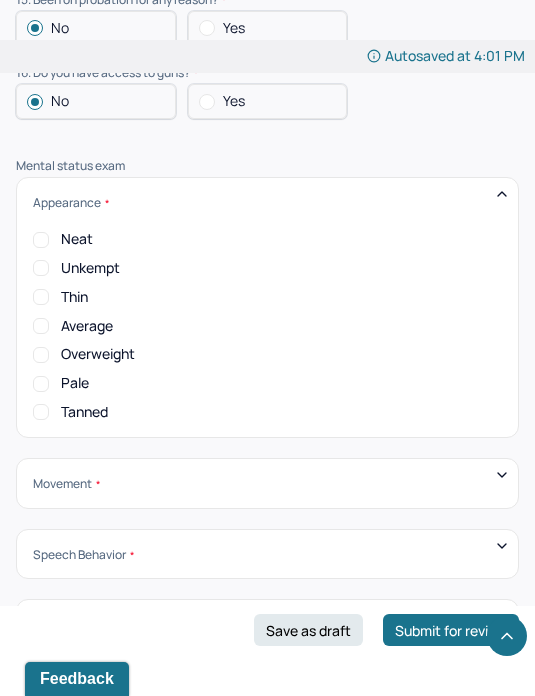 click on "Neat" at bounding box center [63, 239] 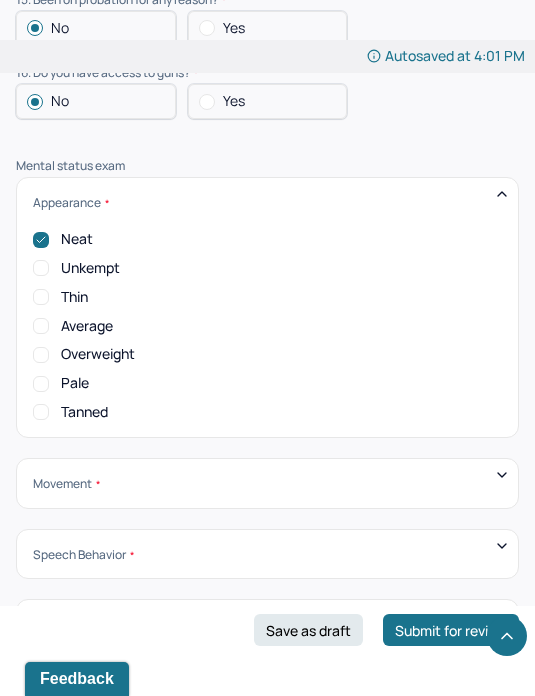 click on "Average" at bounding box center [41, 326] 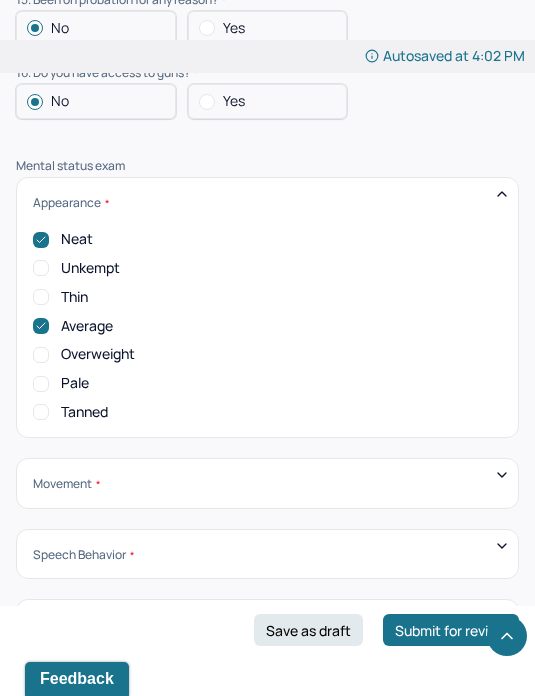 click 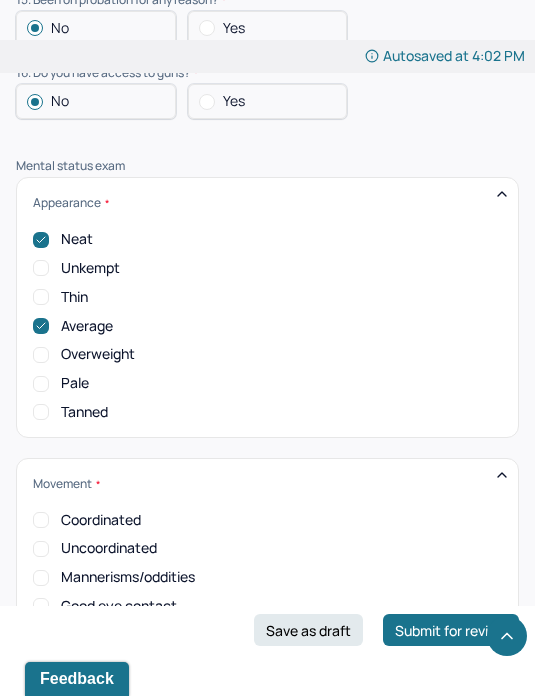 click on "Coordinated" at bounding box center [101, 520] 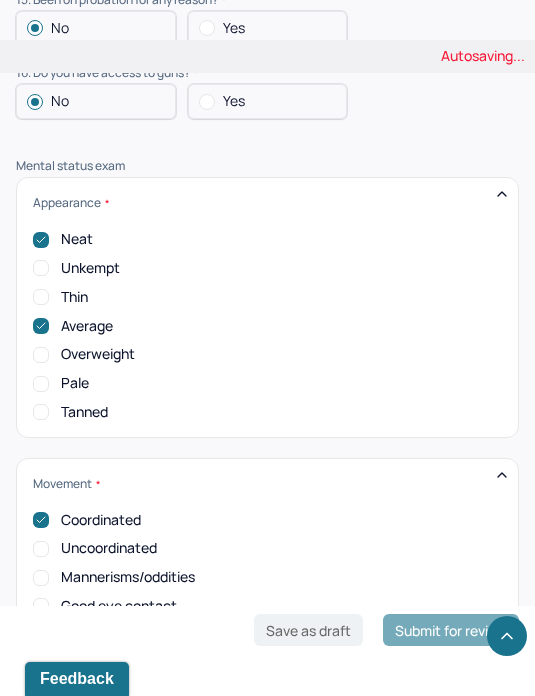 click on "Kept eyes downcast" at bounding box center [126, 635] 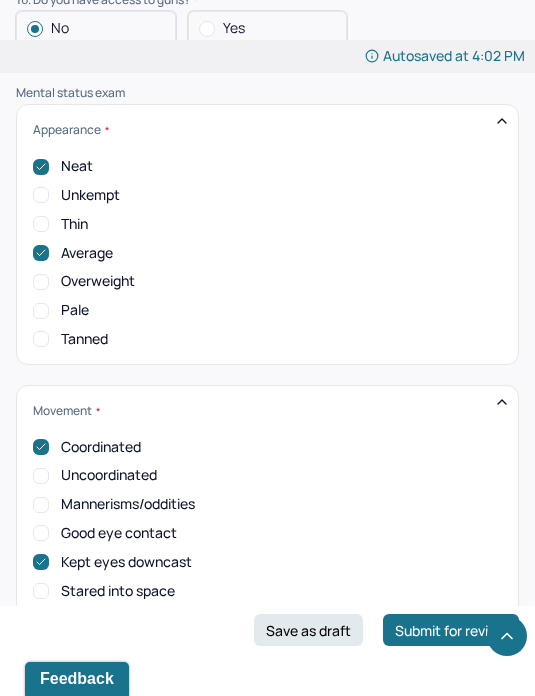 scroll, scrollTop: 7933, scrollLeft: 0, axis: vertical 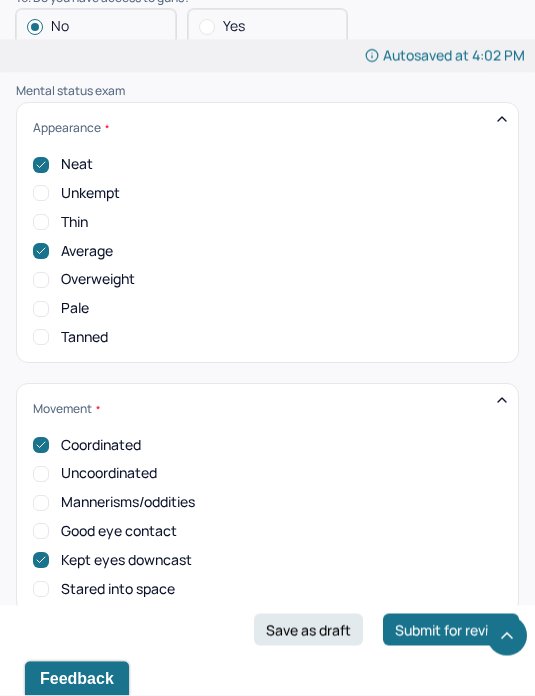 click on "Speech Behavior Unintelligible Stammer/stutter Mumbles Clear Precise Strident Distant Squeaky Squeaky Soft Weak Normal Strident Hurried Loud" at bounding box center (267, 660) 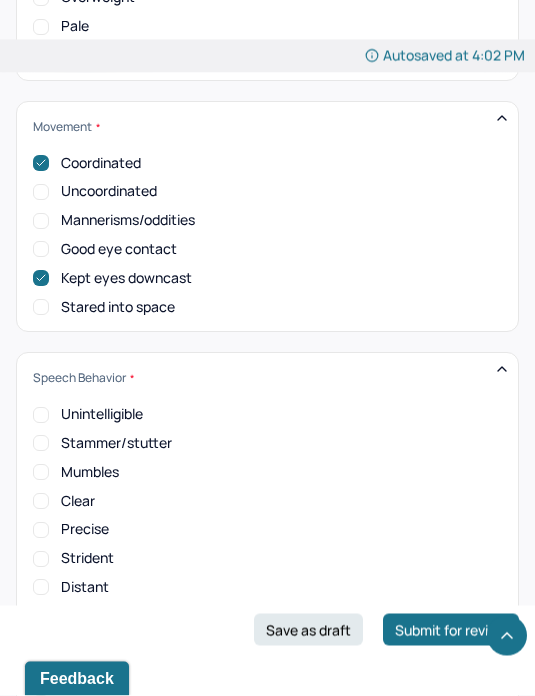 scroll, scrollTop: 8216, scrollLeft: 0, axis: vertical 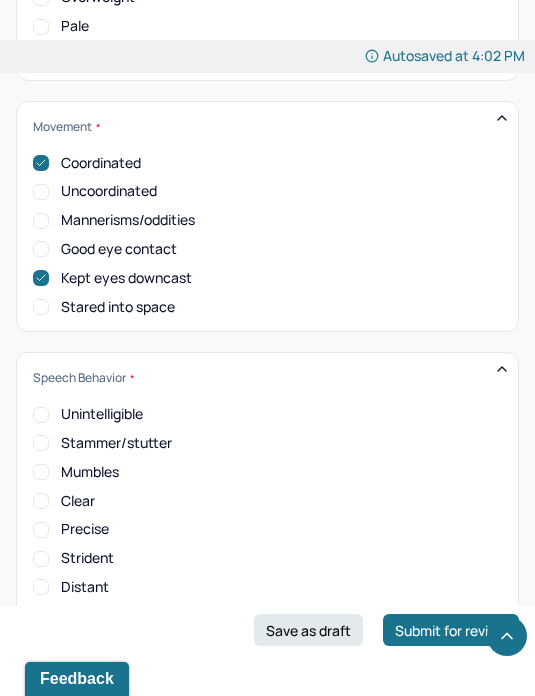 click on "Clear" at bounding box center [78, 501] 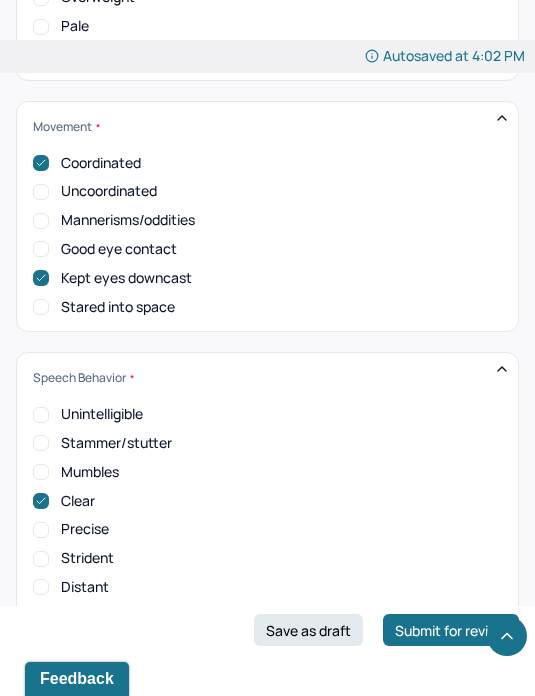 click on "Normal" at bounding box center (84, 731) 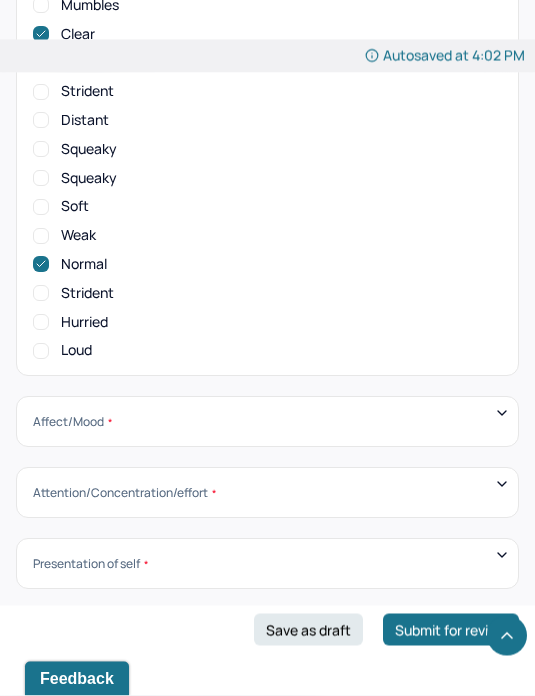 scroll, scrollTop: 8695, scrollLeft: 0, axis: vertical 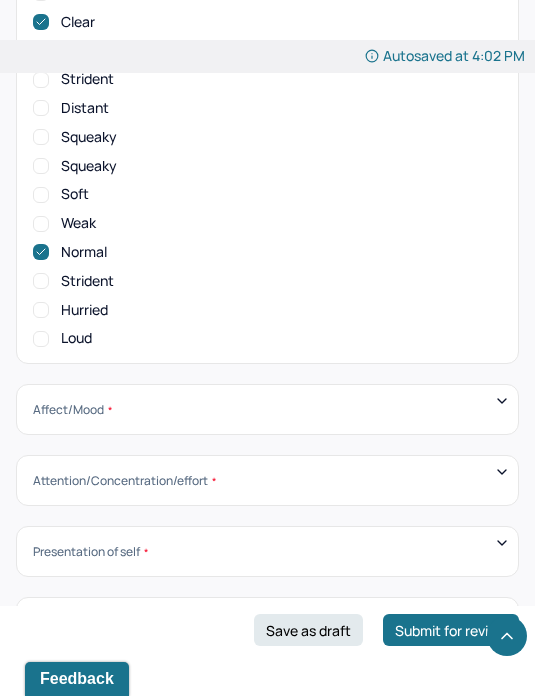 click 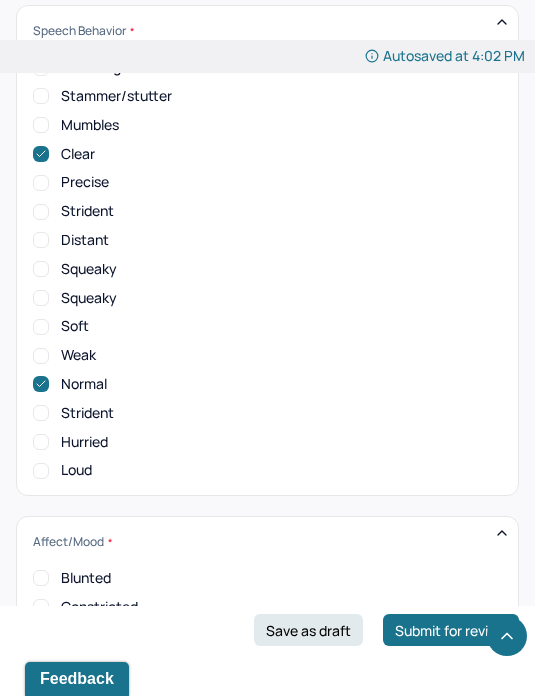 scroll, scrollTop: 8563, scrollLeft: 0, axis: vertical 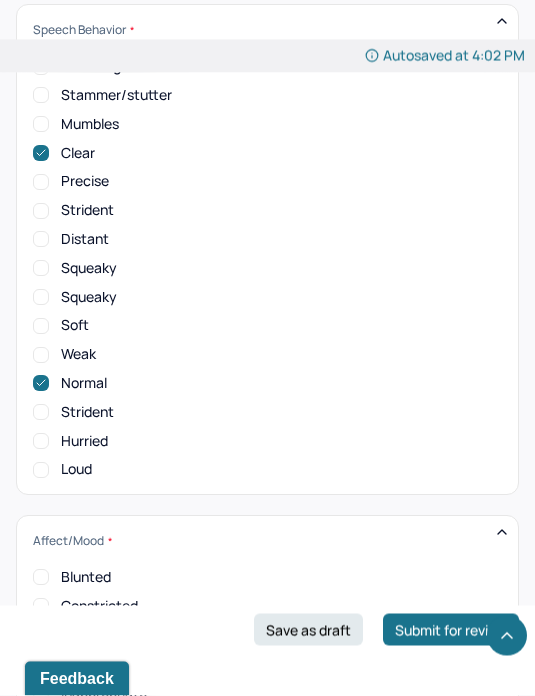 click on "Normal" at bounding box center [84, 636] 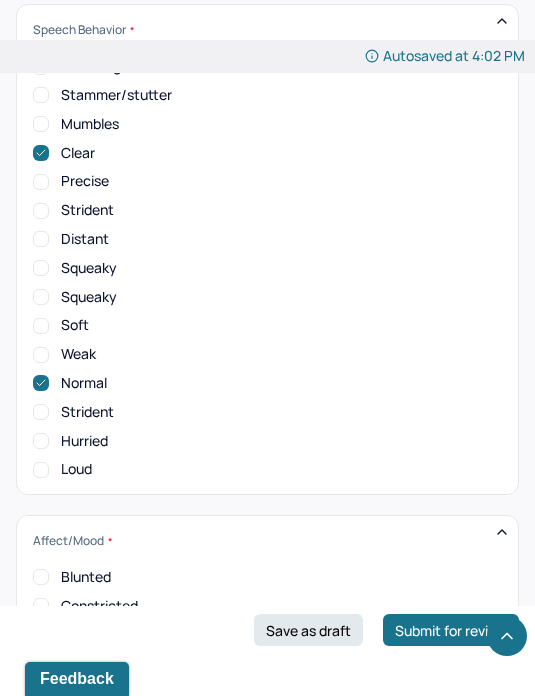 click on "Congruent" at bounding box center (41, 750) 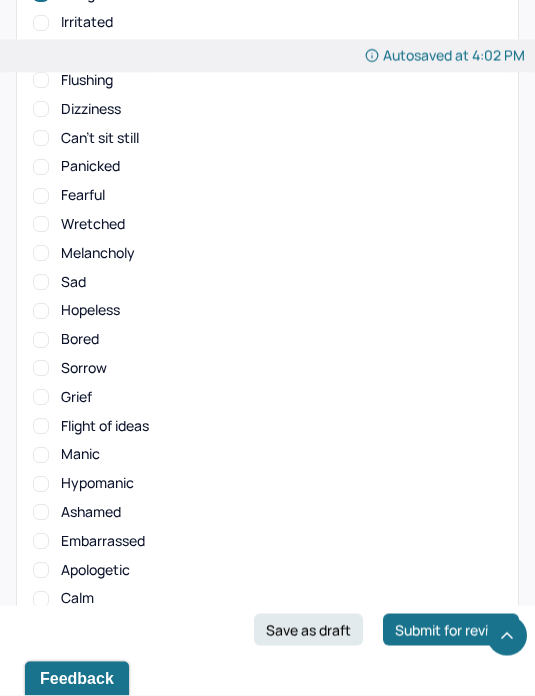 scroll, scrollTop: 9320, scrollLeft: 0, axis: vertical 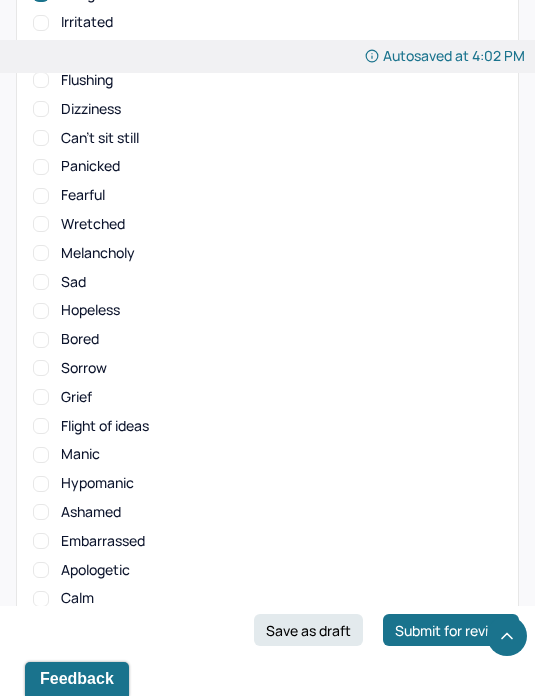 click on "Attention/Concentration/effort" at bounding box center (267, 727) 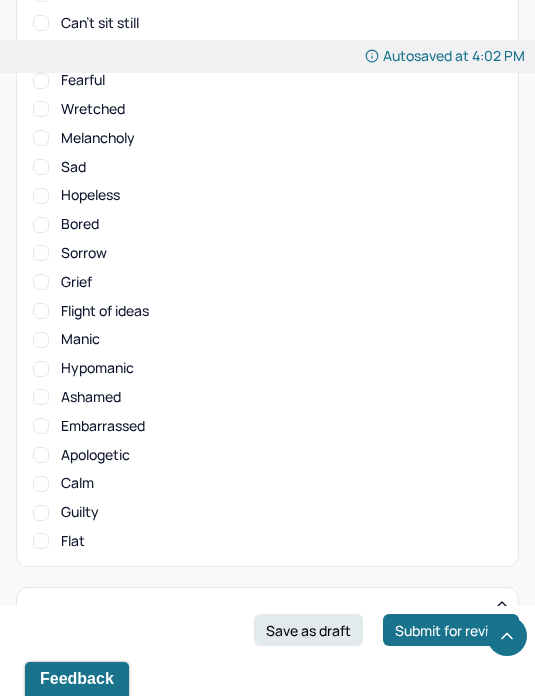 scroll, scrollTop: 9436, scrollLeft: 0, axis: vertical 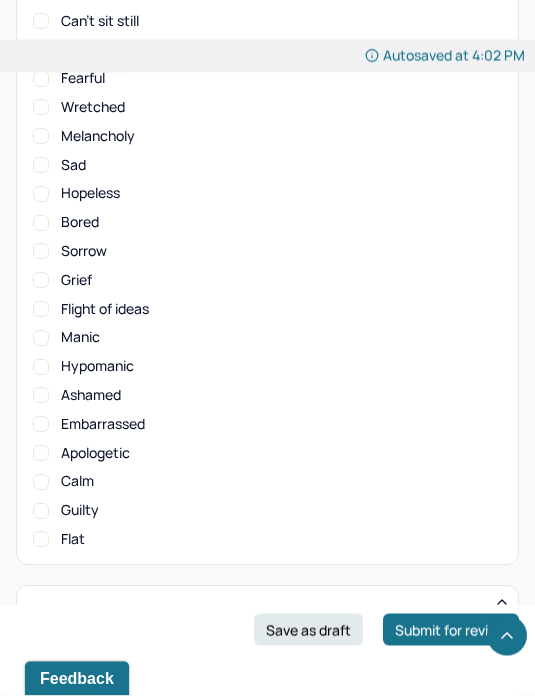 click on "Normal energy" at bounding box center (108, 734) 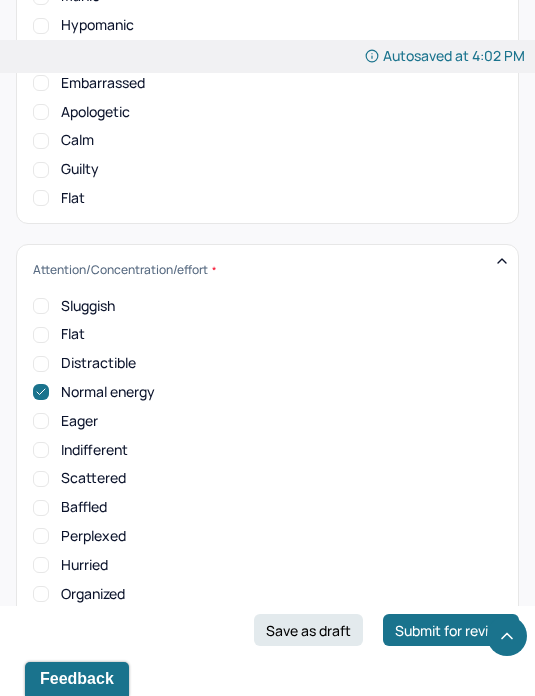 scroll, scrollTop: 9837, scrollLeft: 0, axis: vertical 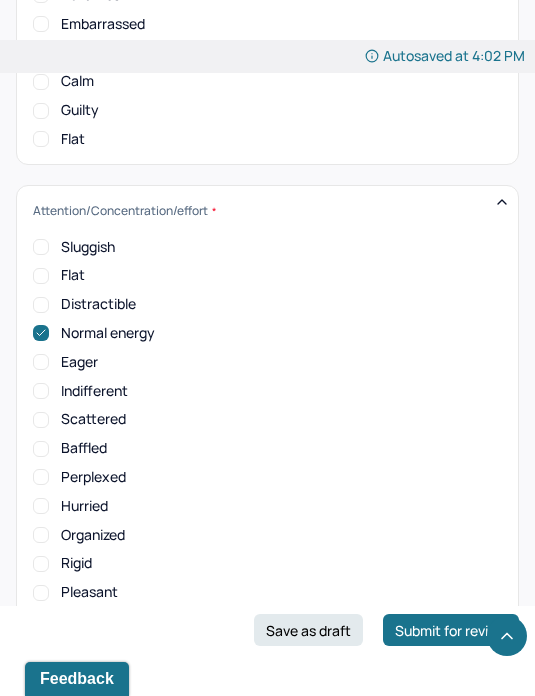 click on "Pleasant" at bounding box center [267, 592] 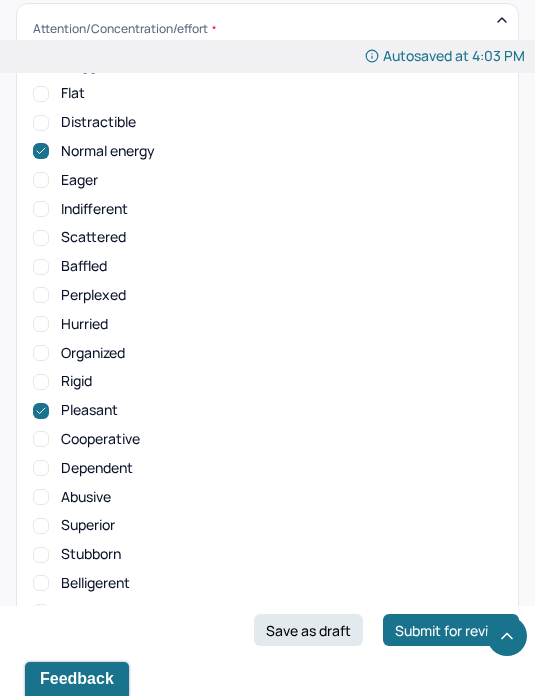 scroll, scrollTop: 10018, scrollLeft: 0, axis: vertical 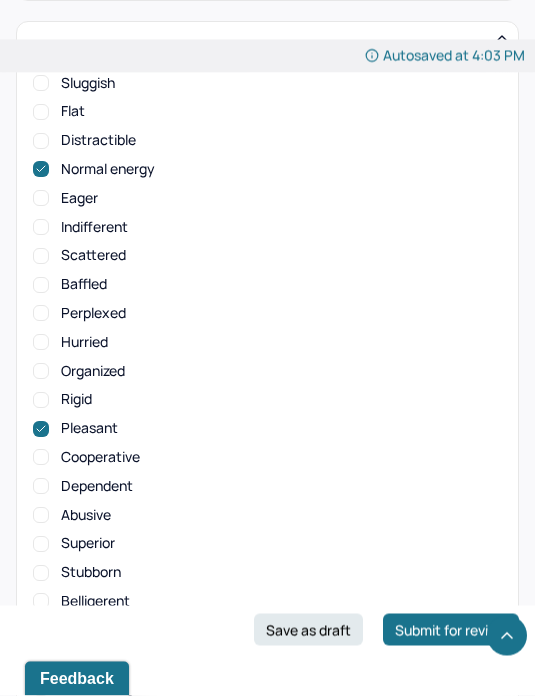 click on "Guarded" at bounding box center (88, 775) 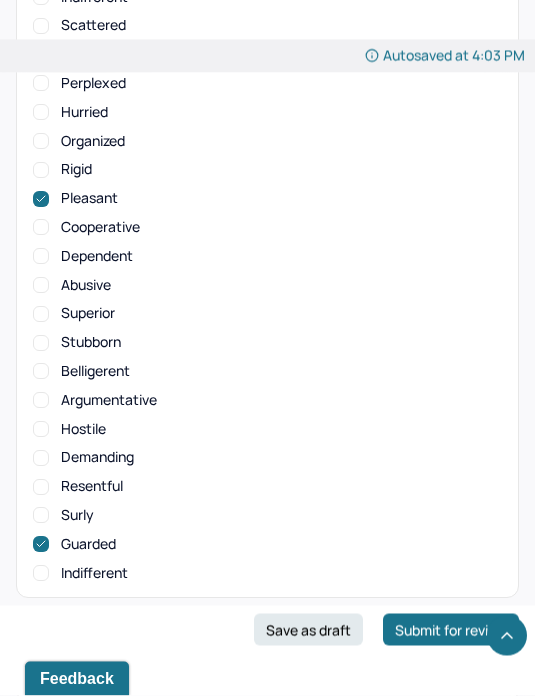 scroll, scrollTop: 10231, scrollLeft: 0, axis: vertical 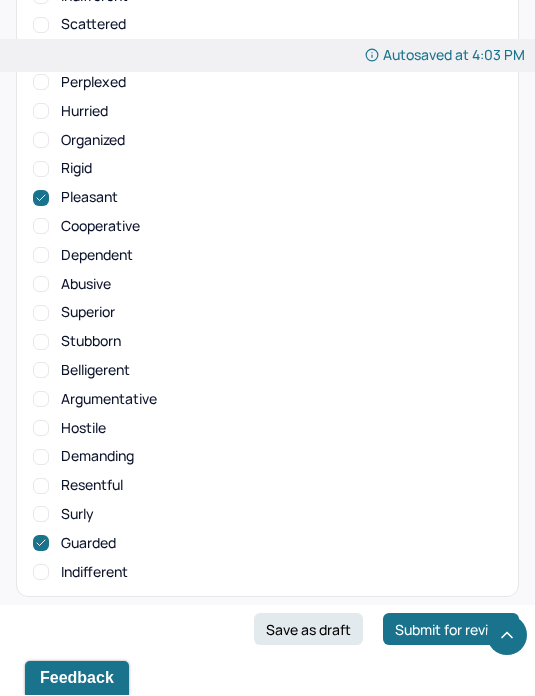 click 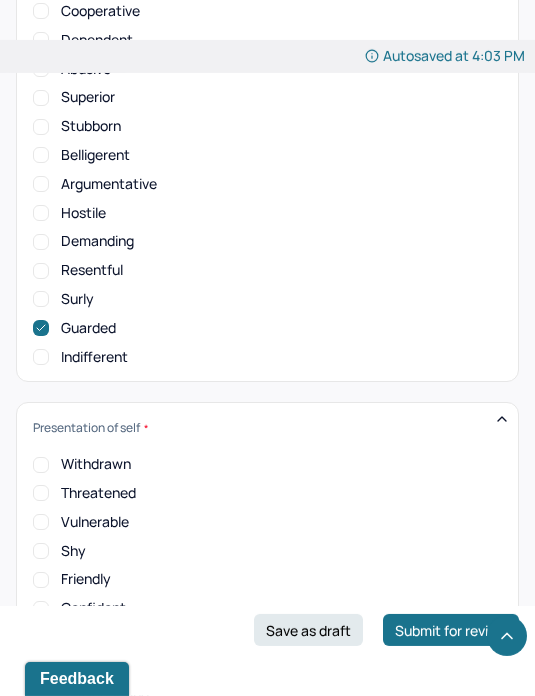 scroll, scrollTop: 10446, scrollLeft: 0, axis: vertical 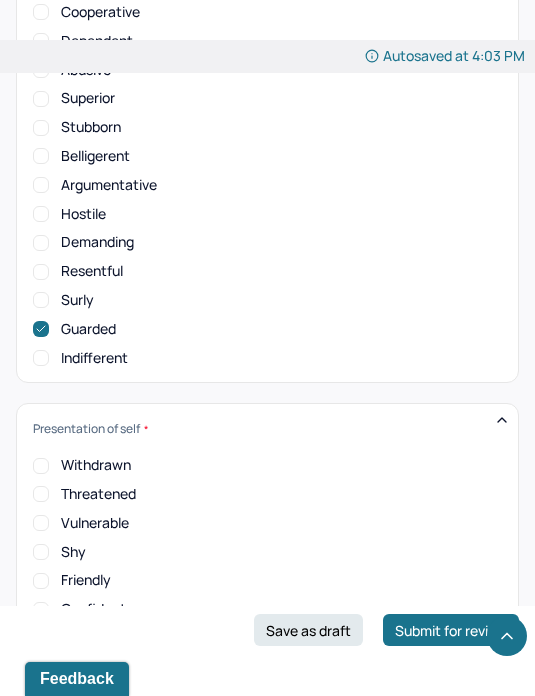 click on "Friendly" at bounding box center [86, 580] 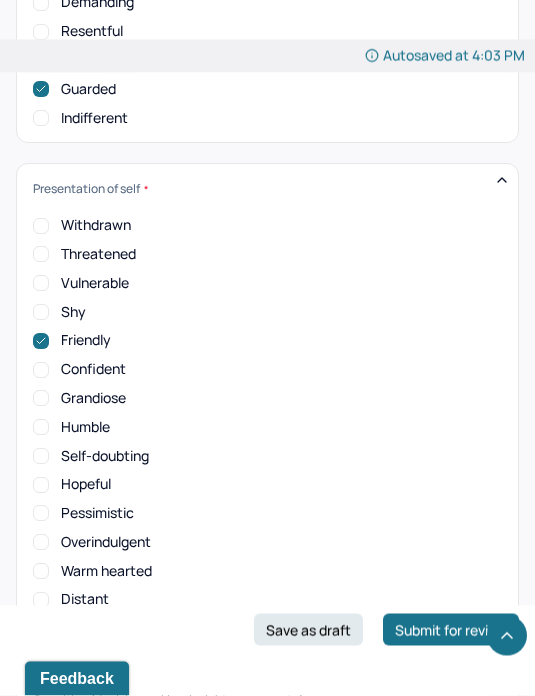 scroll, scrollTop: 10718, scrollLeft: 0, axis: vertical 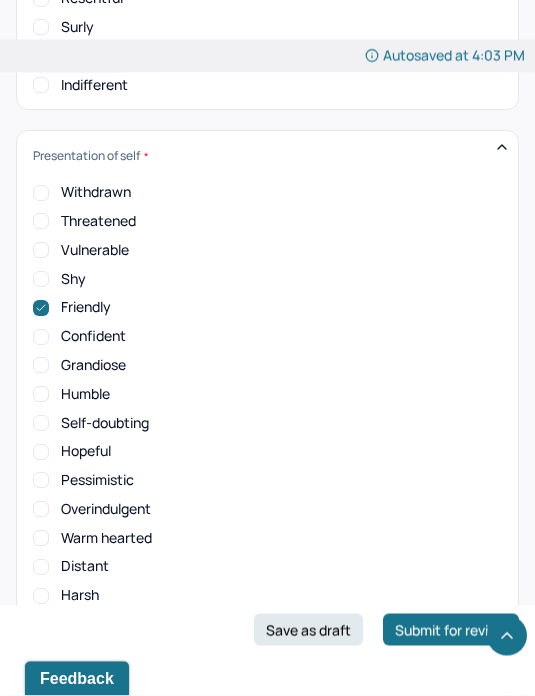 click on "Cognition (decision making, insight, memory, etc)" at bounding box center (172, 667) 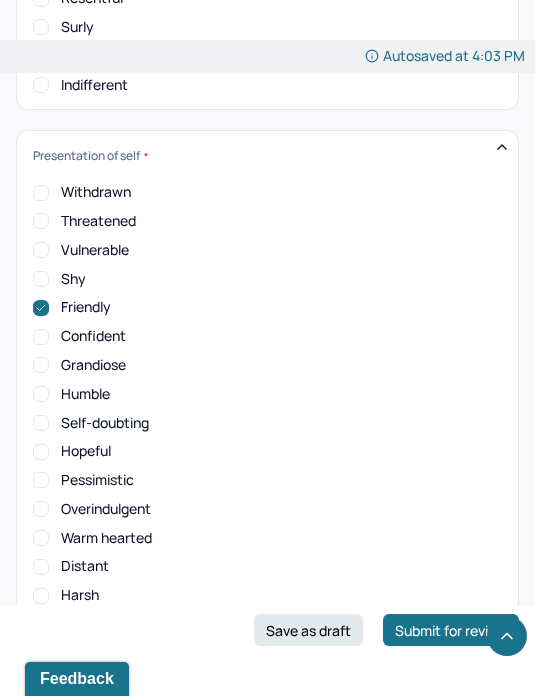 click 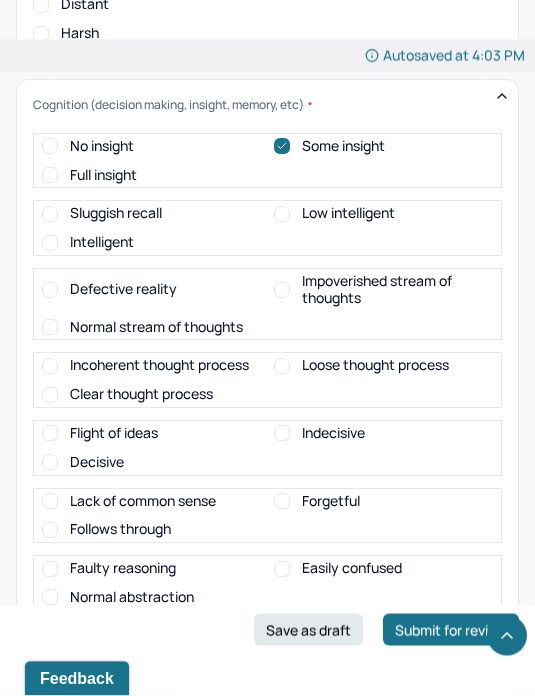 scroll, scrollTop: 11282, scrollLeft: 0, axis: vertical 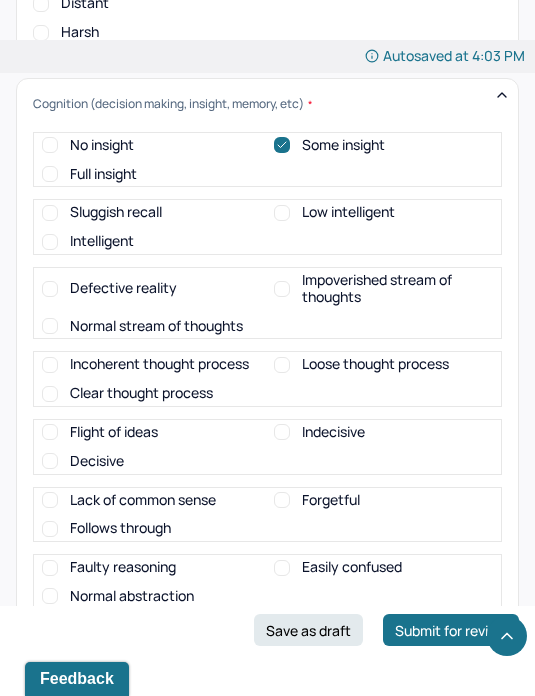 click on "Normal memory" at bounding box center [121, 680] 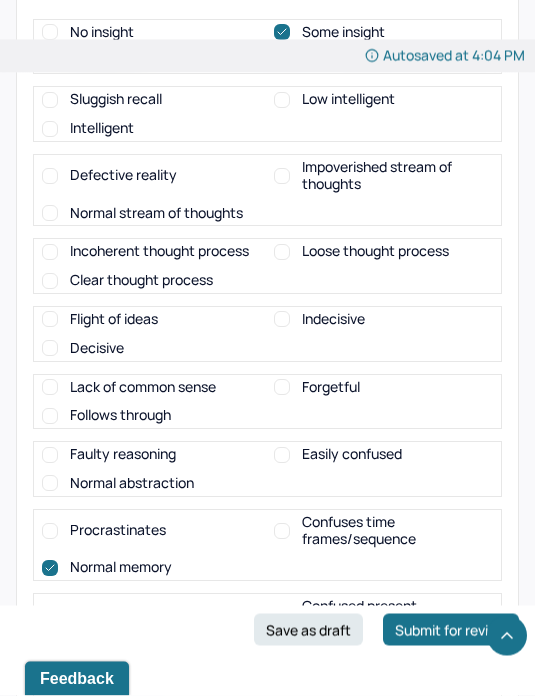 scroll, scrollTop: 11425, scrollLeft: 0, axis: vertical 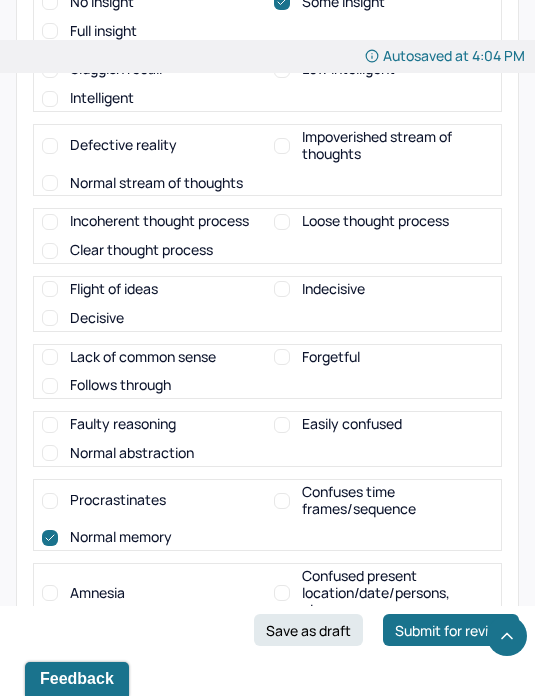 click on "Intact reality" at bounding box center (267, 751) 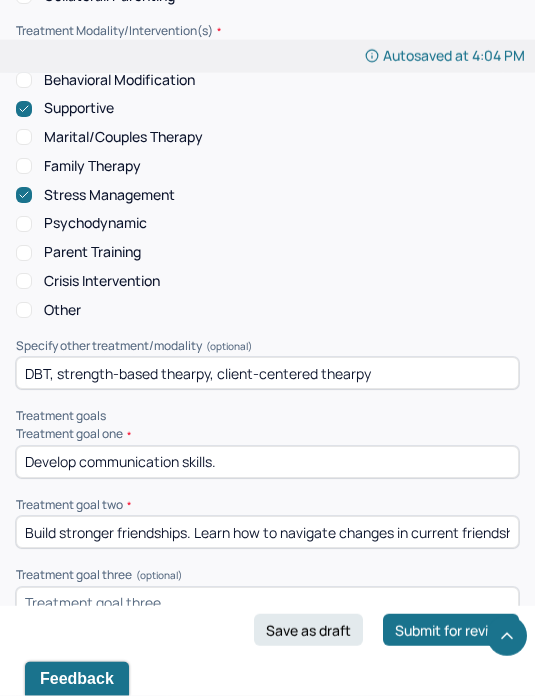 scroll, scrollTop: 12852, scrollLeft: 0, axis: vertical 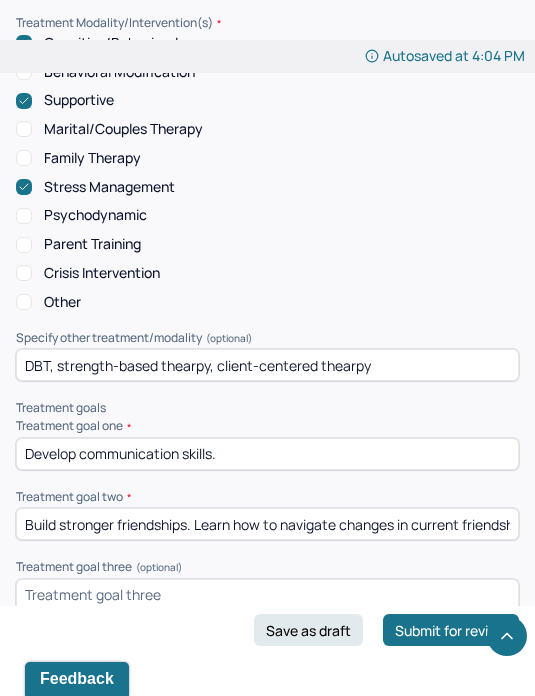click on "Build stronger friendships. Learn how to navigate changes in current friendships." at bounding box center [267, 524] 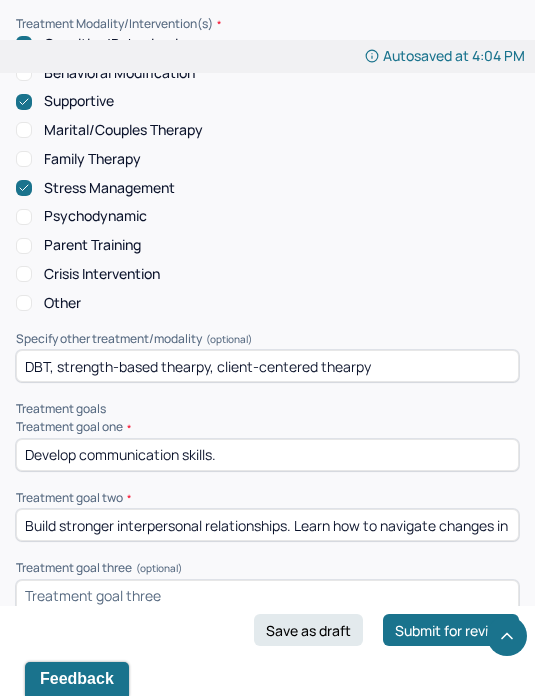 type on "Build stronger interpersonal relationships. Learn how to navigate changes in current friendships." 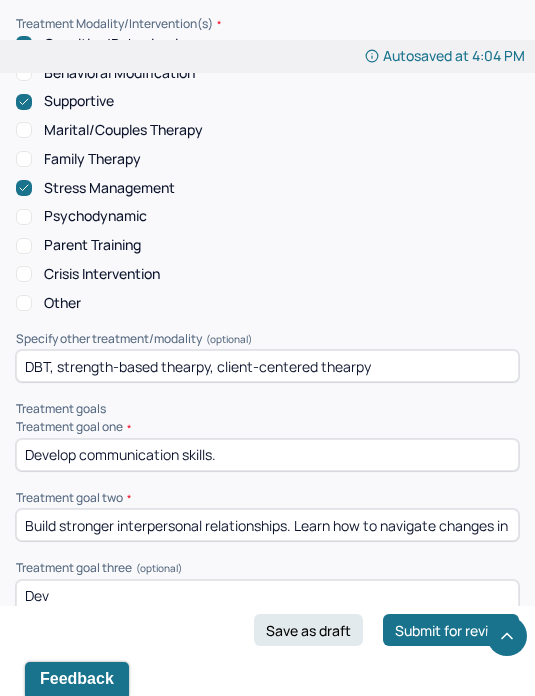type on "Dev" 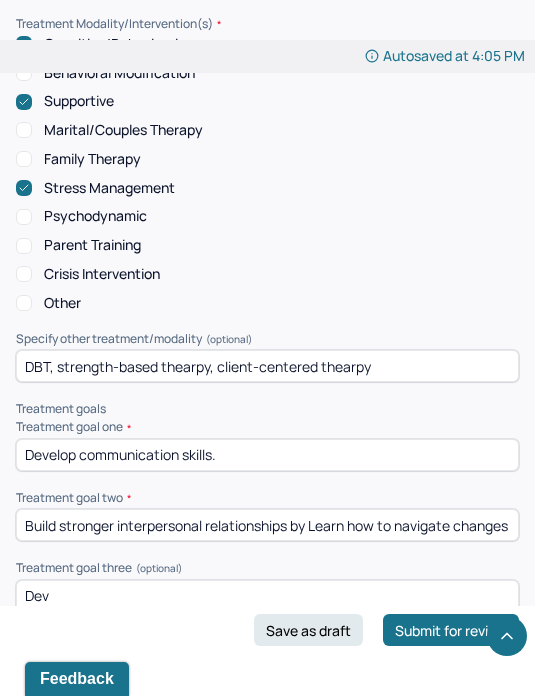 type on "Build stronger interpersonal relationships by Learn how to navigate changes in current friendships." 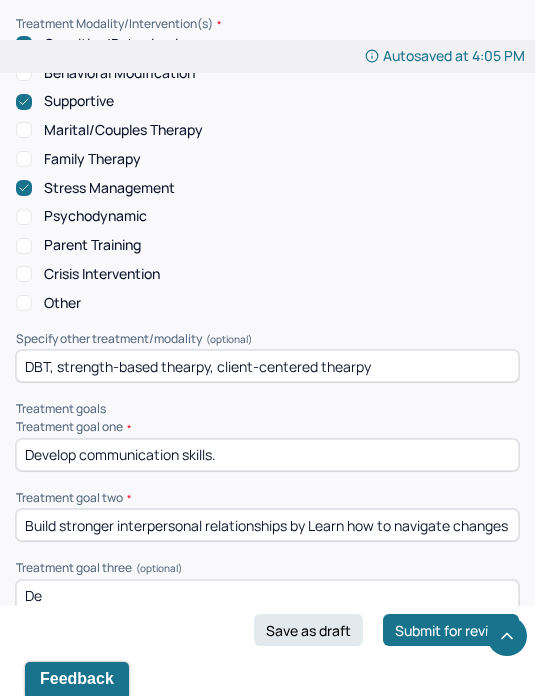 type on "D" 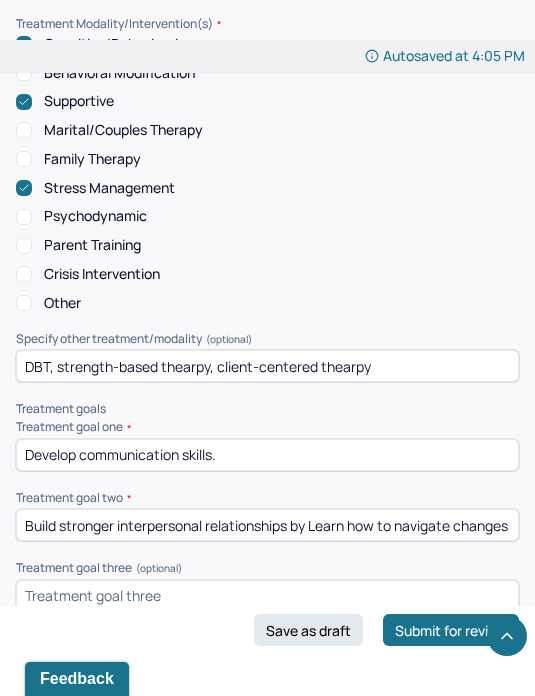 type 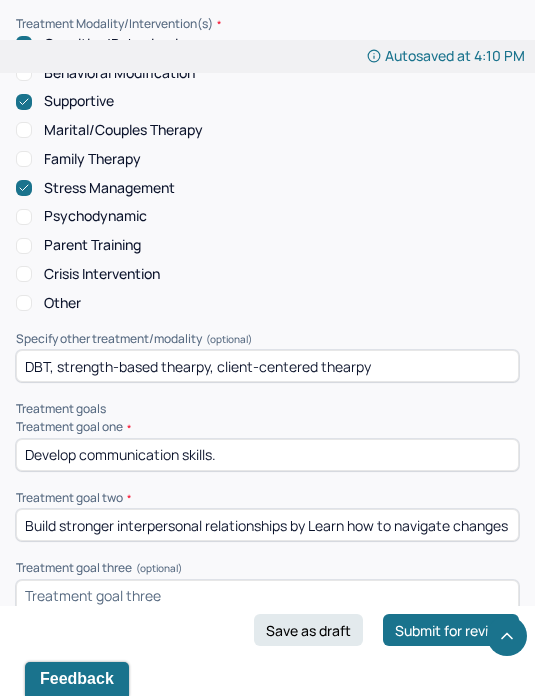 click on "Build stronger interpersonal relationships by Learn how to navigate changes in current friendships." at bounding box center [267, 525] 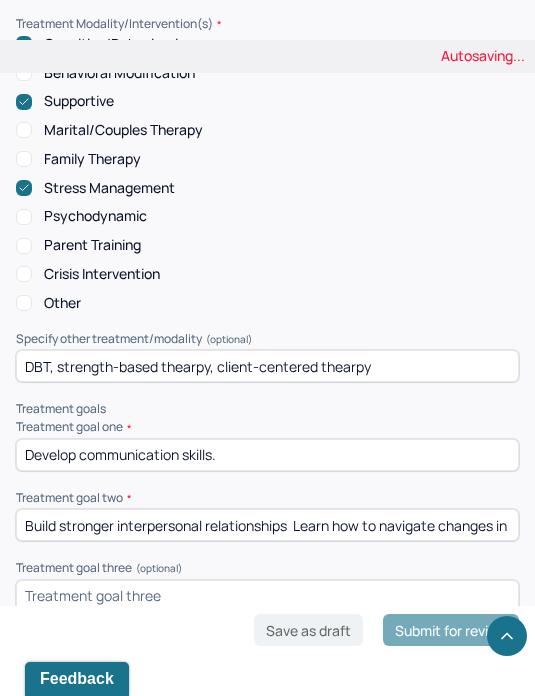 type on "Build stronger interpersonal relationships  Learn how to navigate changes in current friendships." 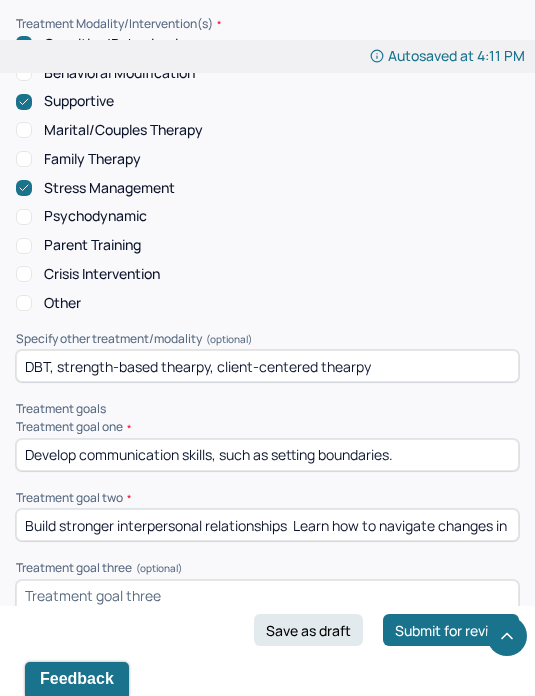 type on "Develop communication skills, such as setting boundaries." 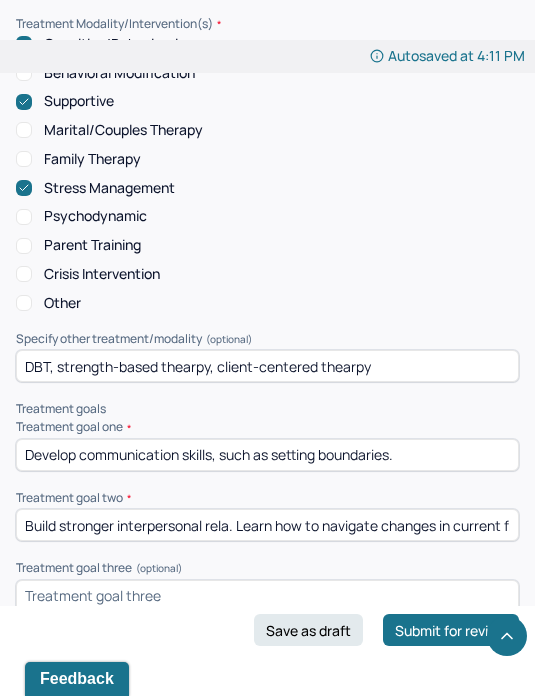 type on "Build stronger interpersonal rela. Learn how to navigate changes in current friendships." 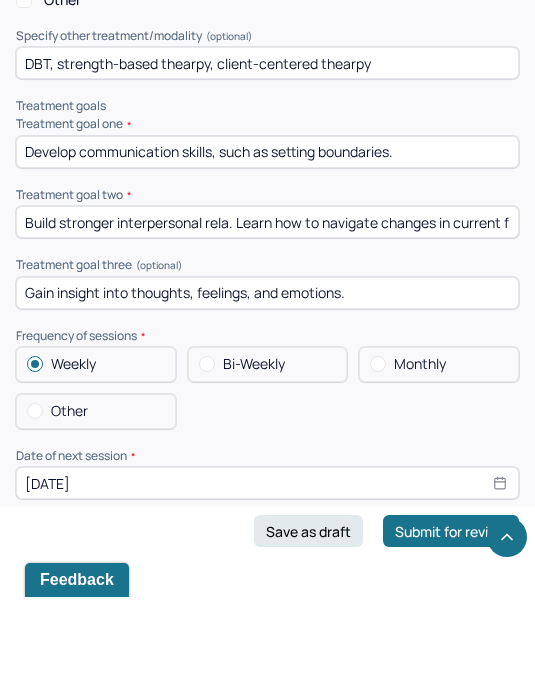 scroll, scrollTop: 13058, scrollLeft: 0, axis: vertical 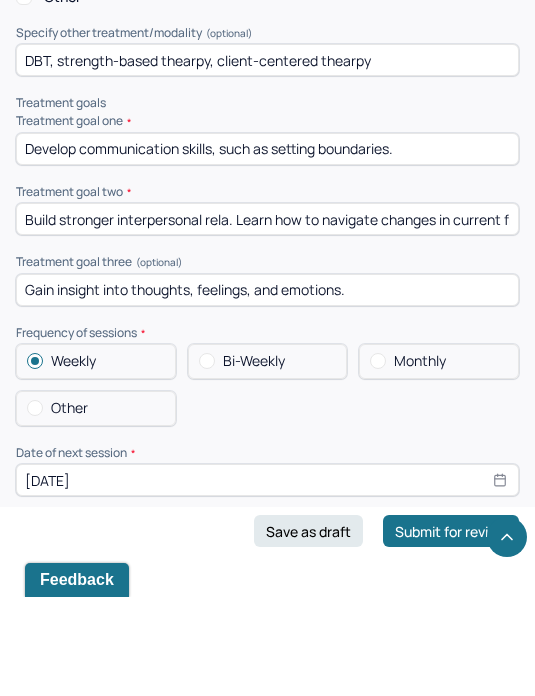 type on "Gain insight into thoughts, feelings, and emotions." 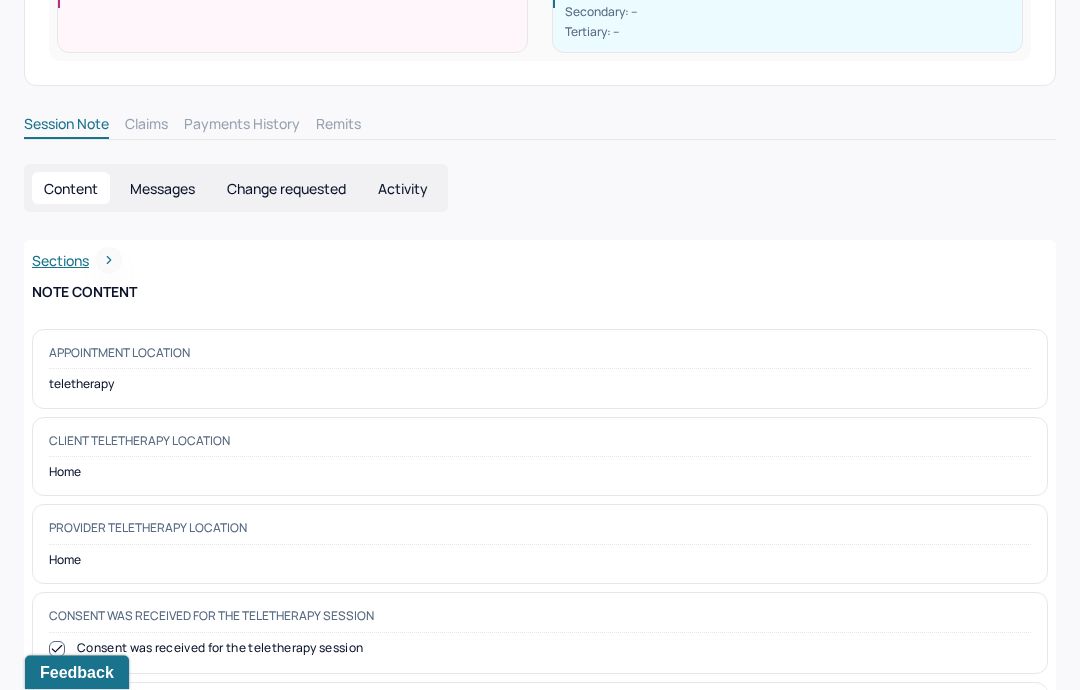 scroll, scrollTop: 0, scrollLeft: 0, axis: both 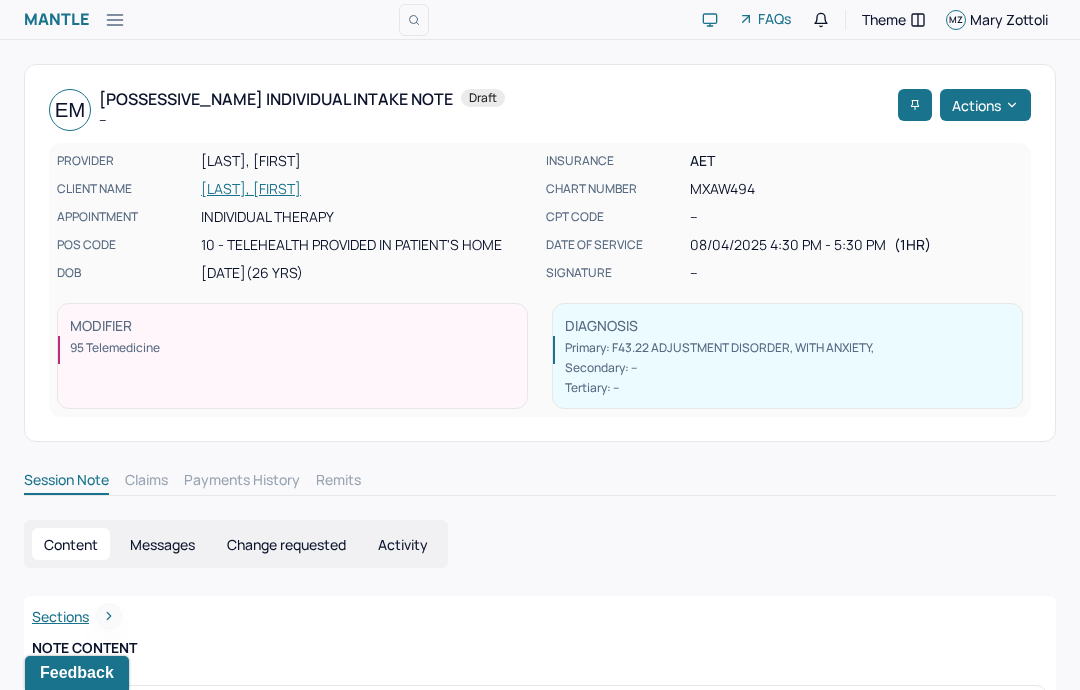 click 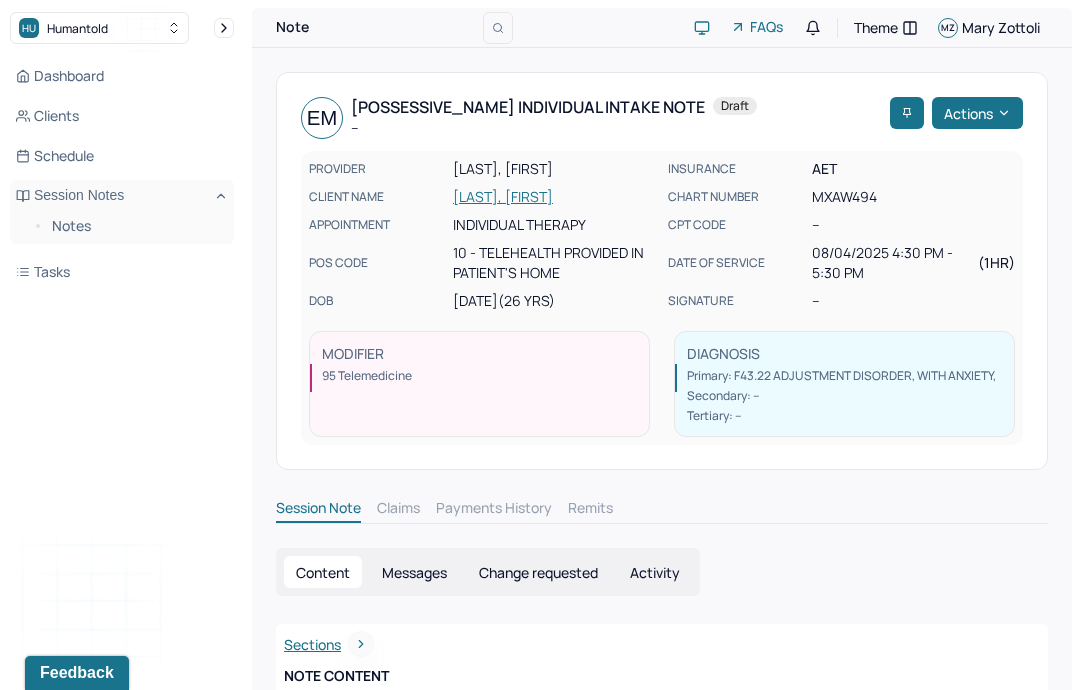 click on "Notes" at bounding box center (135, 226) 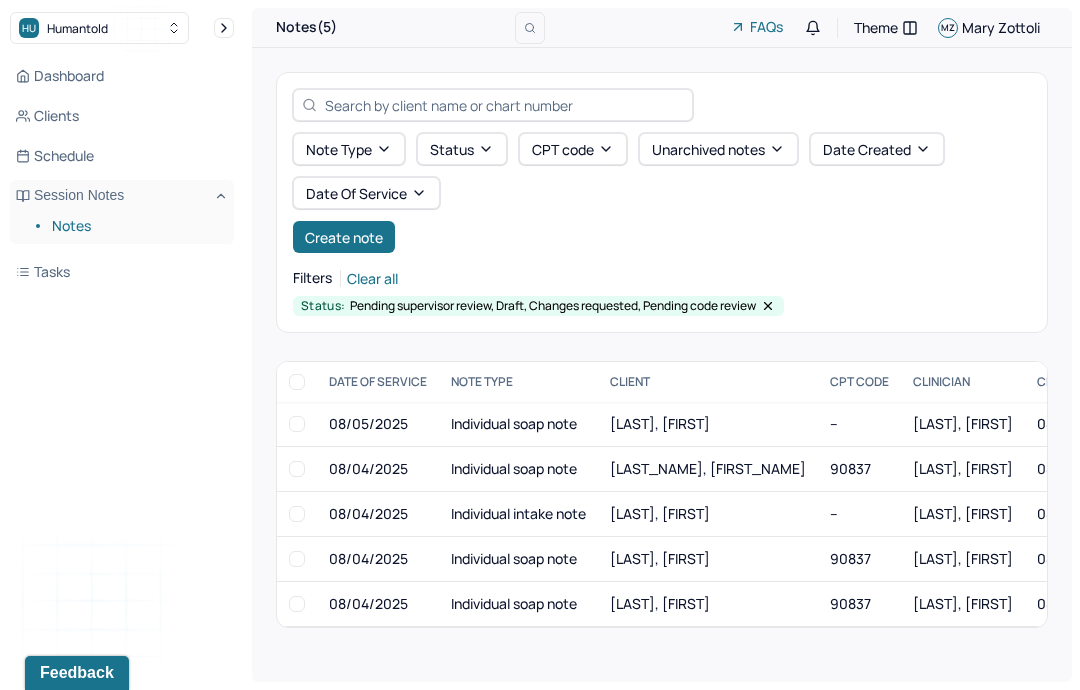 click on "Clients" at bounding box center [122, 116] 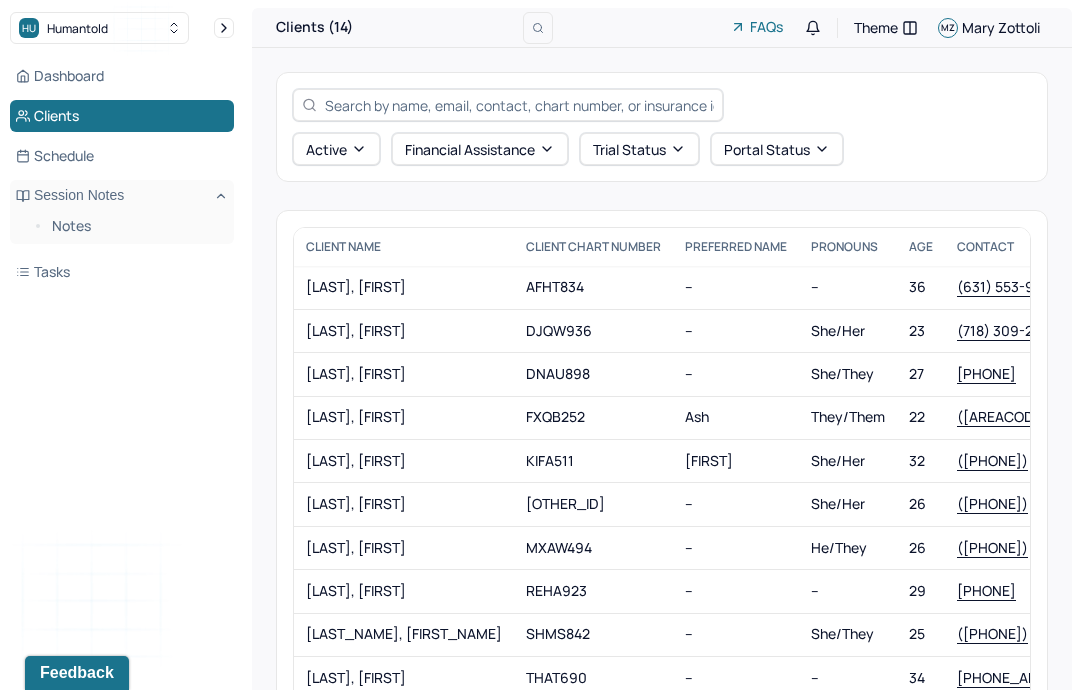click on "[FIRST]" at bounding box center [736, 460] 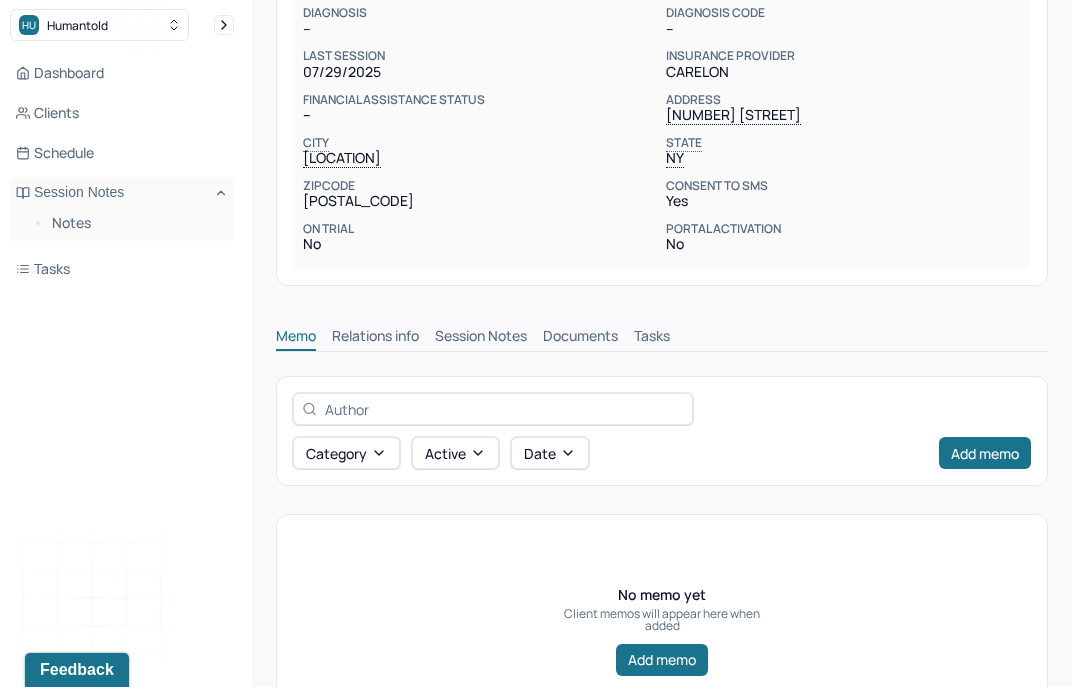 scroll, scrollTop: 358, scrollLeft: 0, axis: vertical 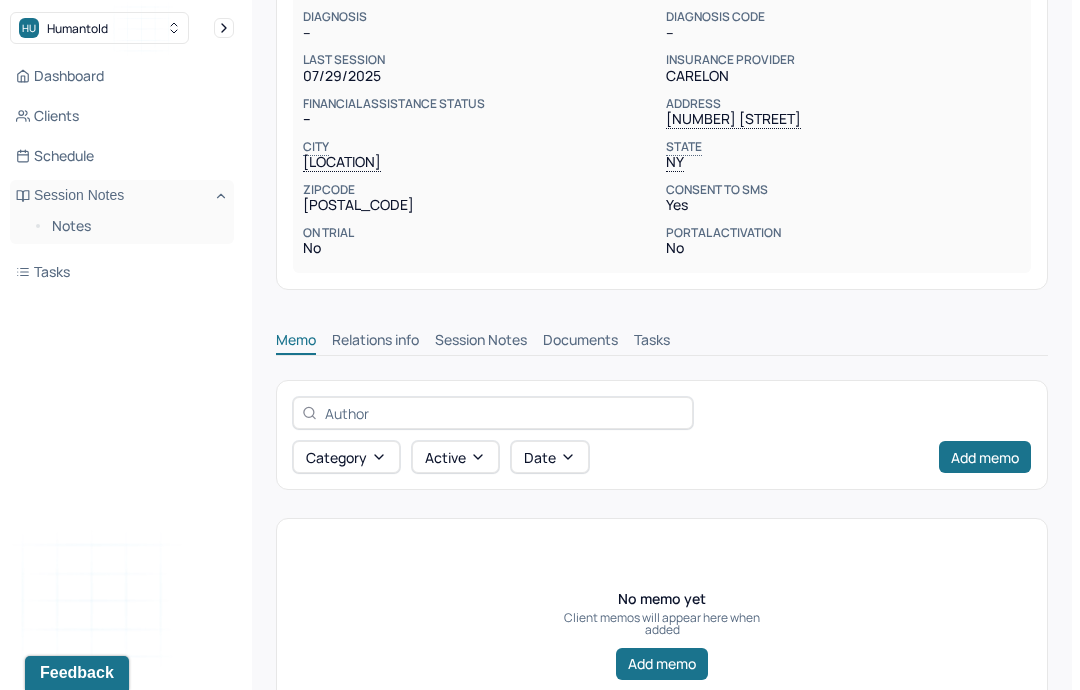 click on "Session Notes" at bounding box center [481, 342] 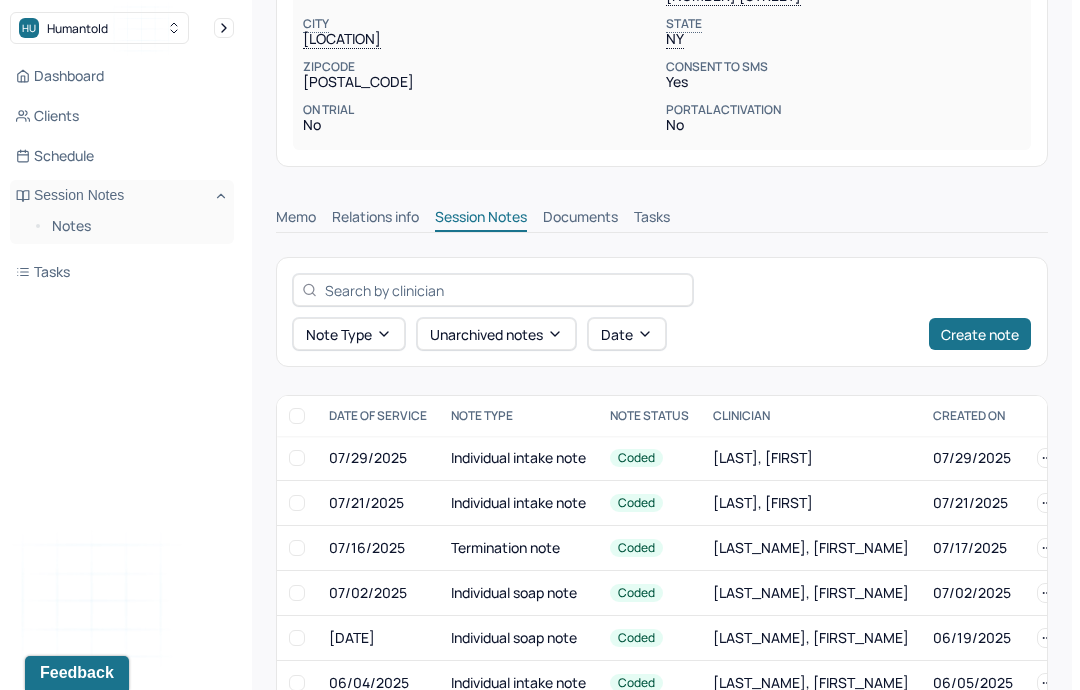 click on "Individual intake note" at bounding box center [518, 503] 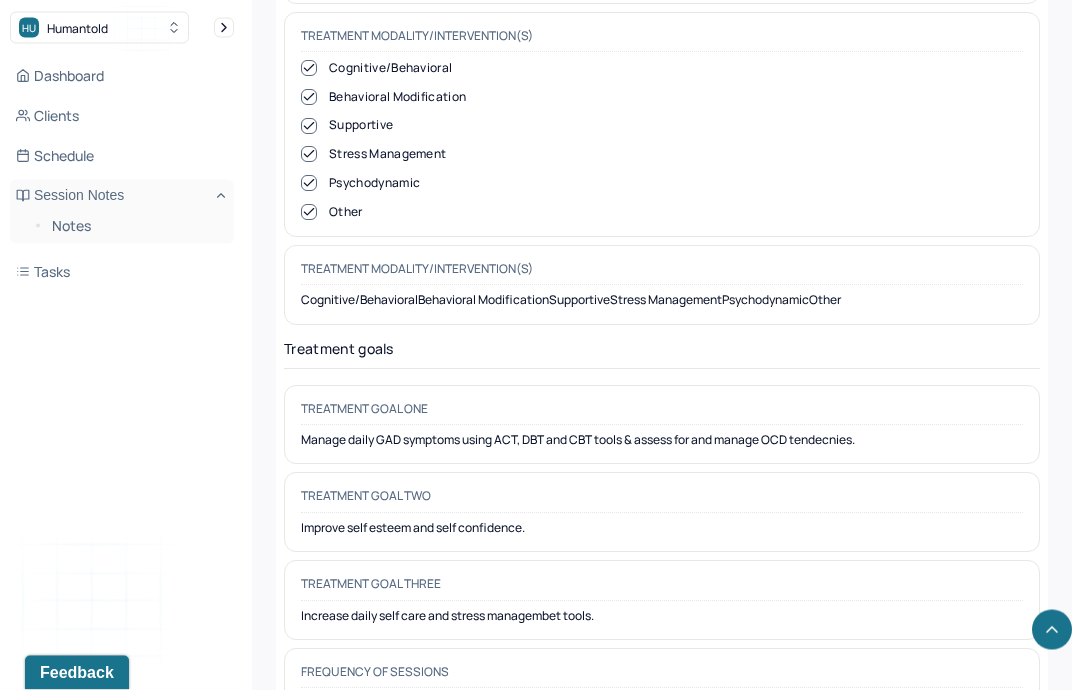 scroll, scrollTop: 9688, scrollLeft: 0, axis: vertical 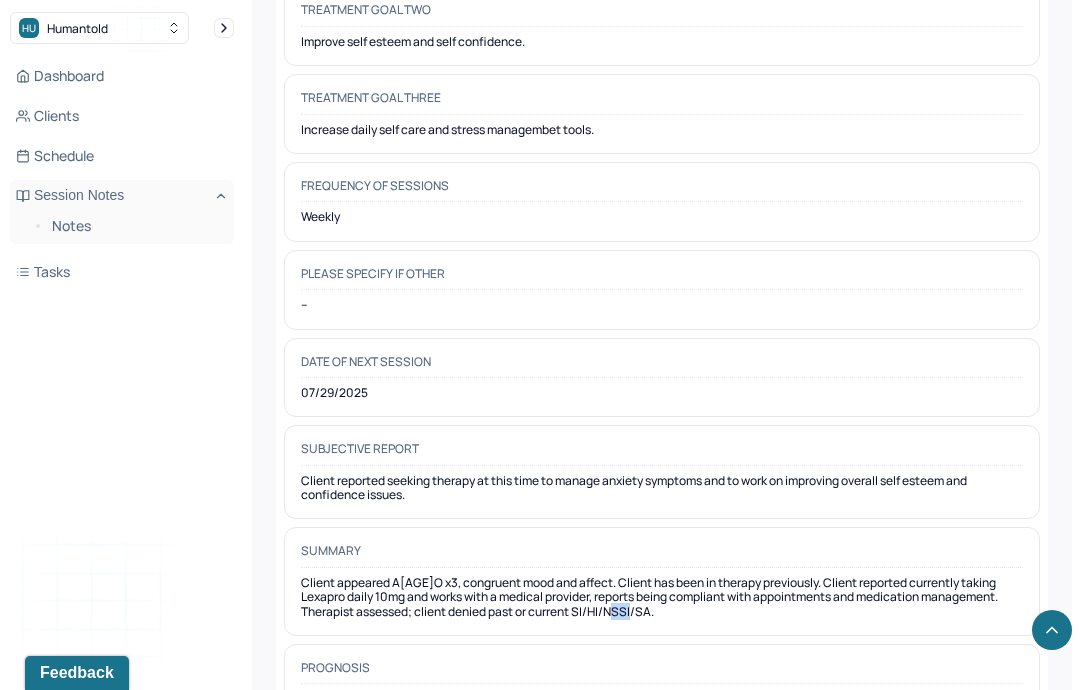 click on "Client appeared A[AGE]O x3, congruent mood and affect.
Client has been in therapy previously.
Client reported currently taking Lexapro daily 10mg and works with a medical provider, reports being compliant with appointments and medication management.
Therapist assessed; client denied past or current SI/HI/NSSI/SA." at bounding box center [662, 597] 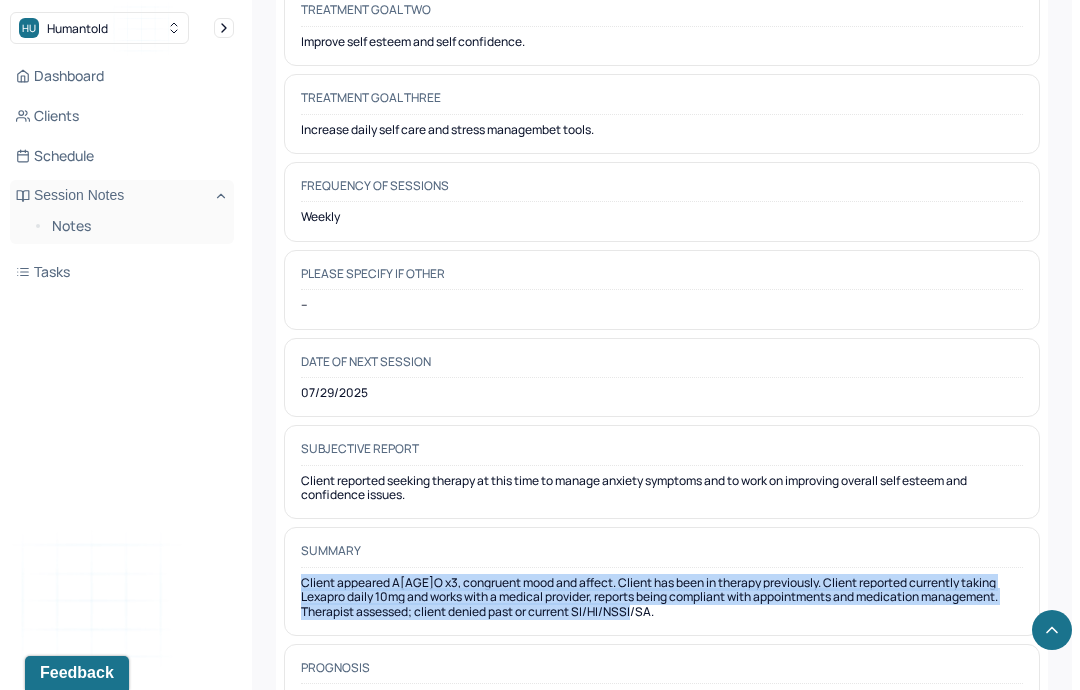 copy on "Client appeared A[AGE]O x3, congruent mood and affect.
Client has been in therapy previously.
Client reported currently taking Lexapro daily 10mg and works with a medical provider, reports being compliant with appointments and medication management.
Therapist assessed; client denied past or current SI/HI/NSSI/SA." 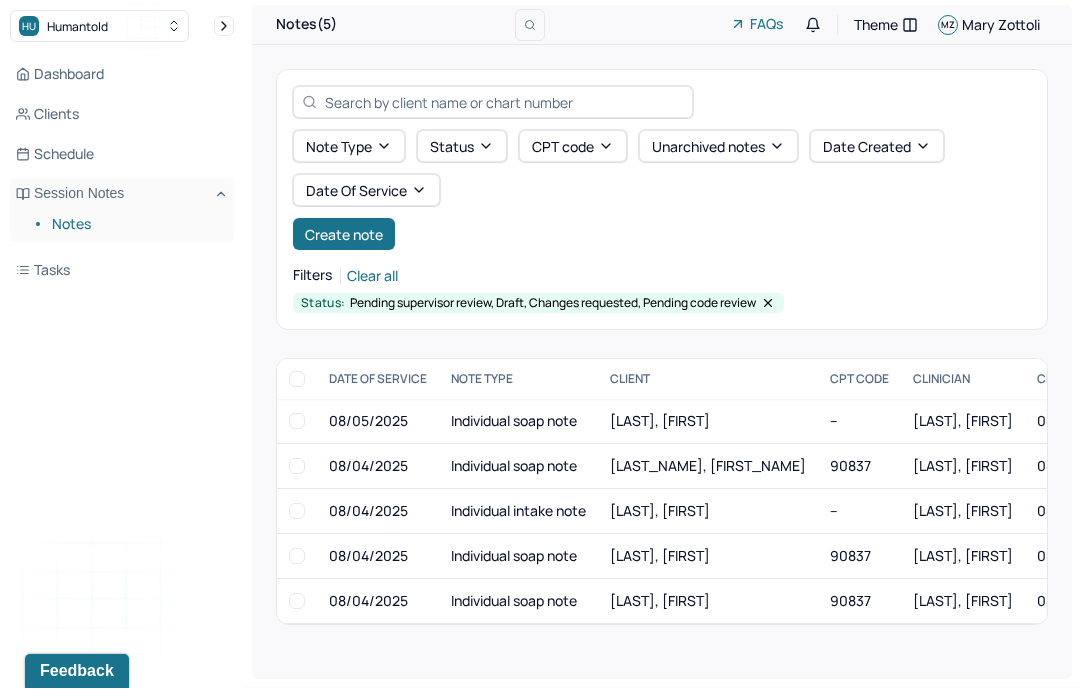scroll, scrollTop: 0, scrollLeft: 0, axis: both 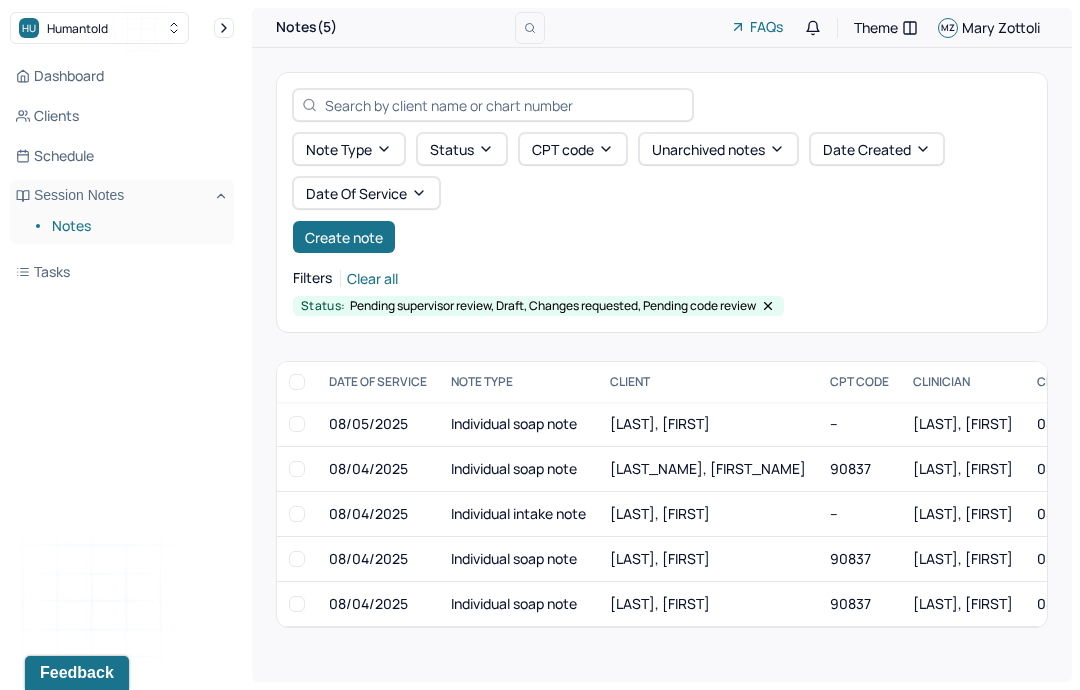 click on "[LAST], [FIRST]" at bounding box center [660, 513] 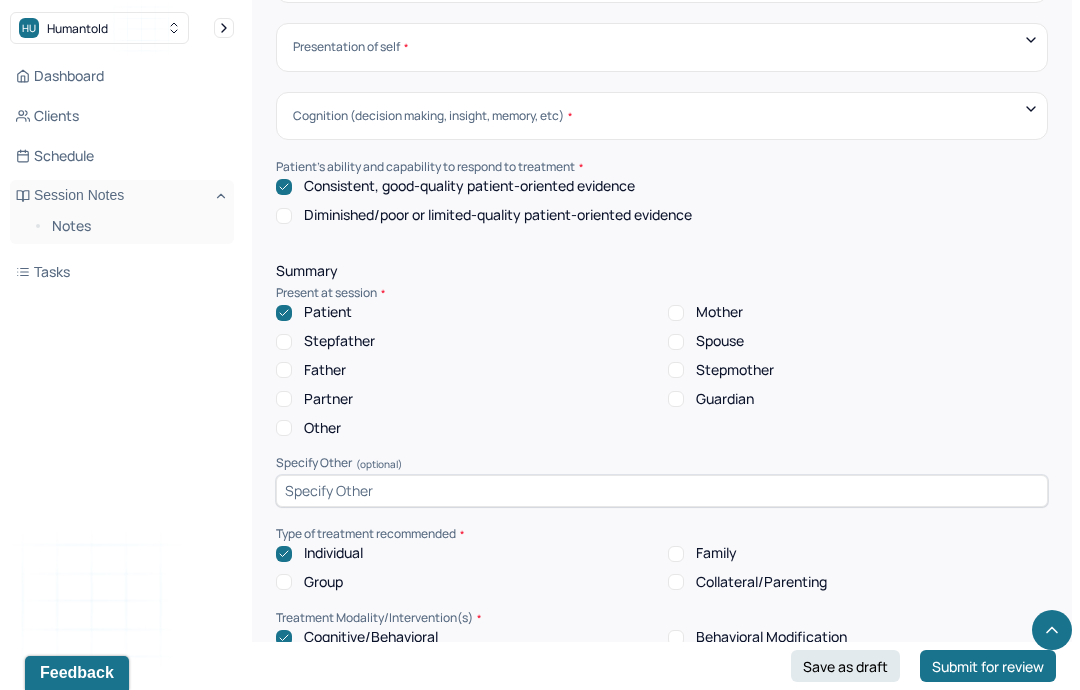 scroll, scrollTop: 8409, scrollLeft: 0, axis: vertical 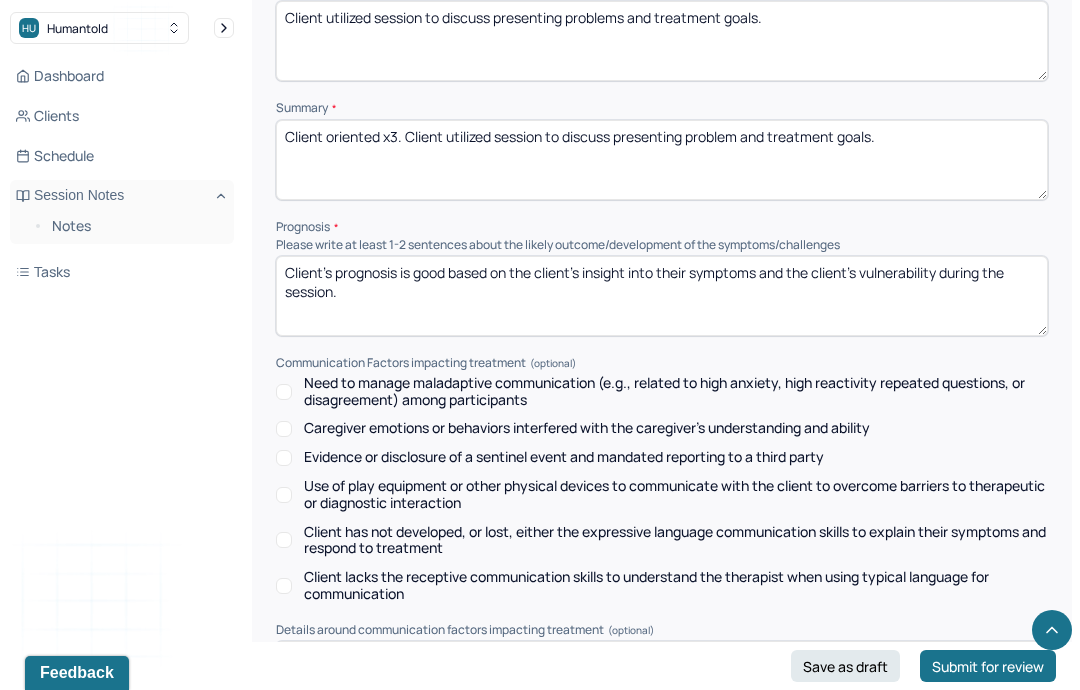 click at bounding box center [662, 845] 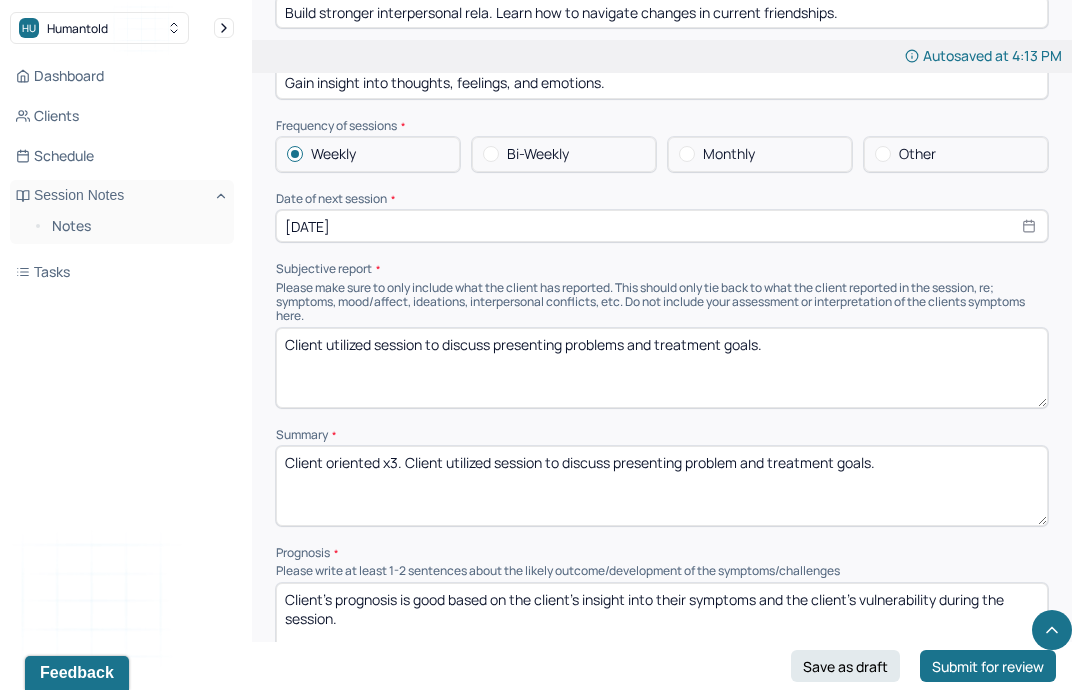 scroll, scrollTop: 8186, scrollLeft: 0, axis: vertical 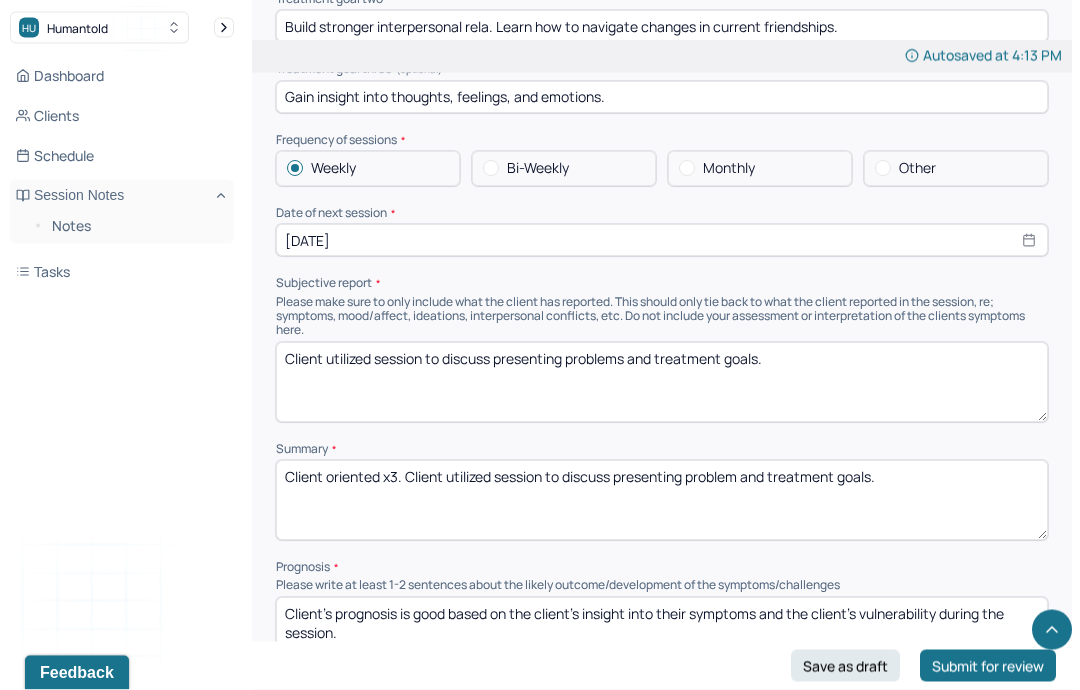 type on "MZ" 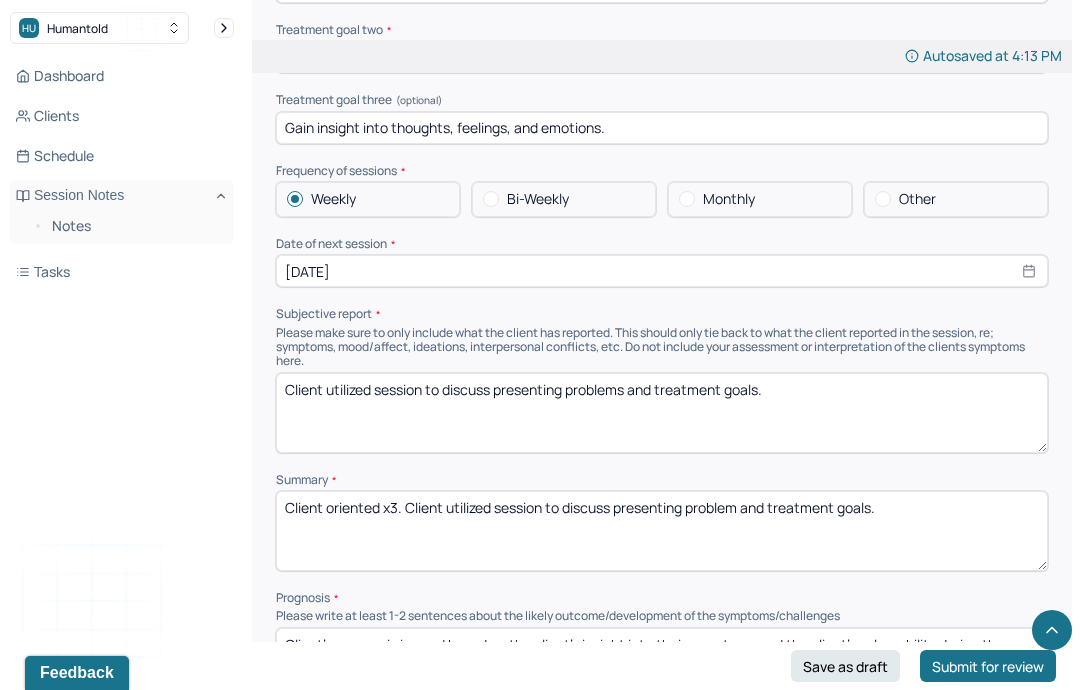 scroll, scrollTop: 8155, scrollLeft: 0, axis: vertical 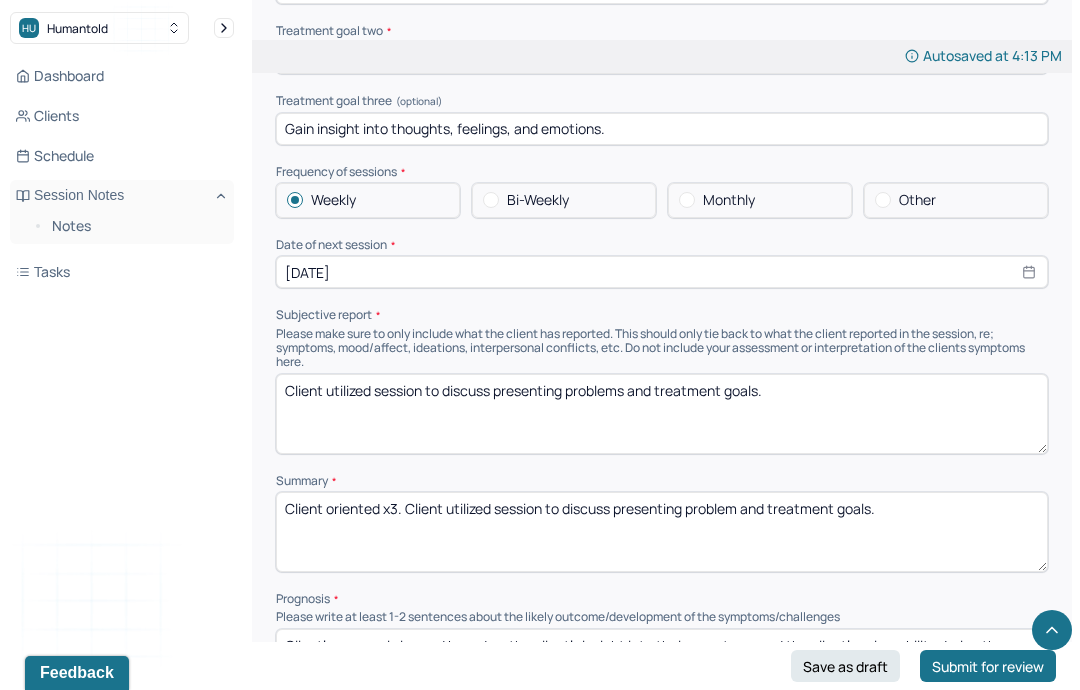 click on "Client oriented x3. Client utilized session to discuss presenting problem and treatment goals." at bounding box center (662, 532) 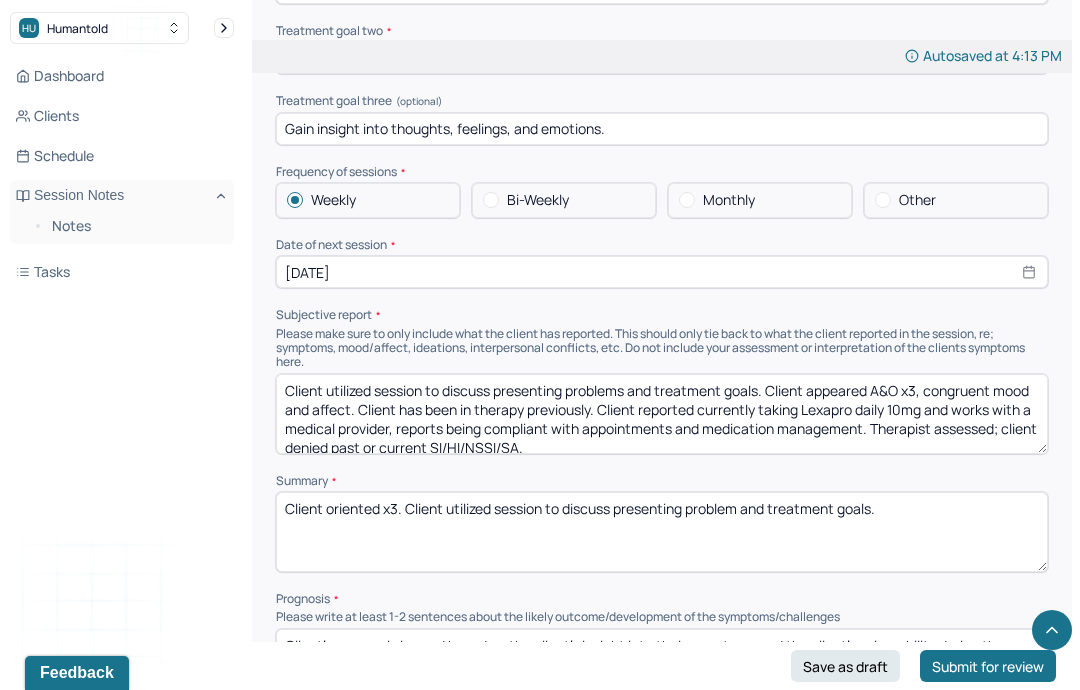scroll, scrollTop: 8, scrollLeft: 0, axis: vertical 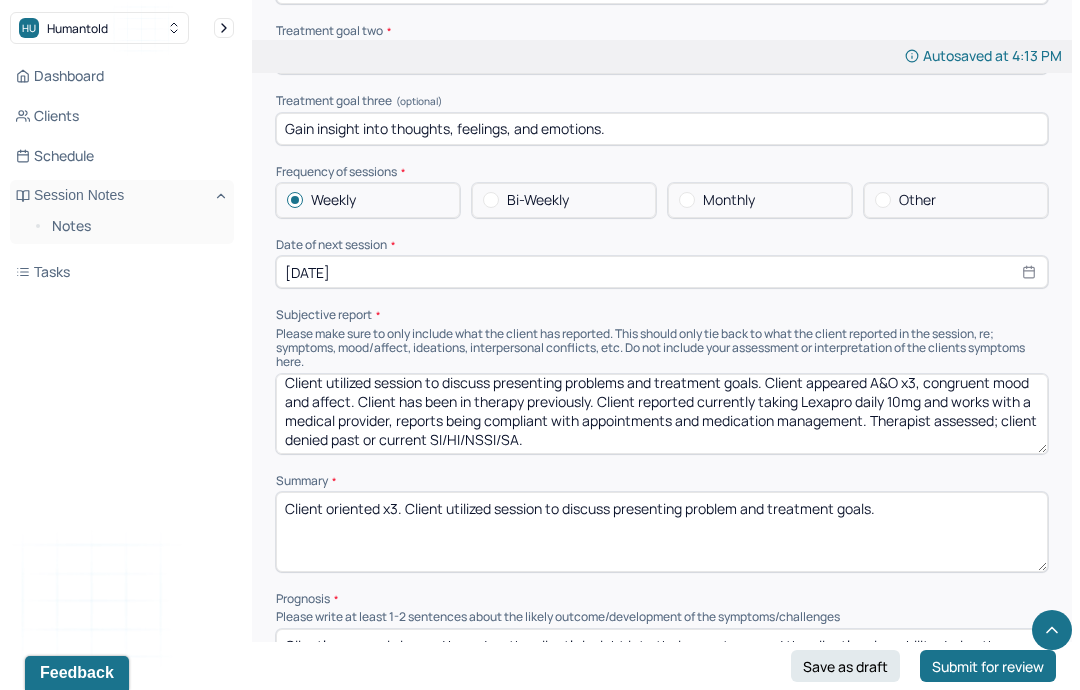 type on "Client utilized session to discuss presenting problems and treatment goals. Client appeared A&O x3, congruent mood and affect. Client has been in therapy previously. Client reported currently taking Lexapro daily 10mg and works with a medical provider, reports being compliant with appointments and medication management. Therapist assessed; client denied past or current SI/HI/NSSI/SA." 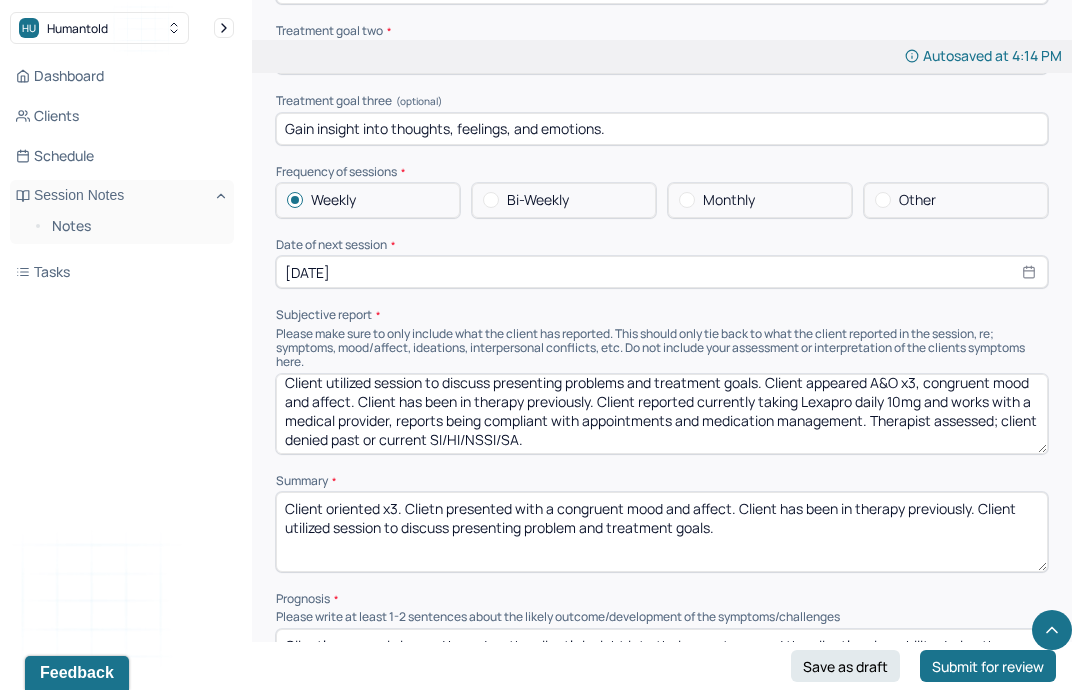 click on "Client oriented x3. Clietn presented with a congruent mood and affect. Client has been in therapy previously Client utilized session to discuss presenting problem and treatment goals." at bounding box center [662, 532] 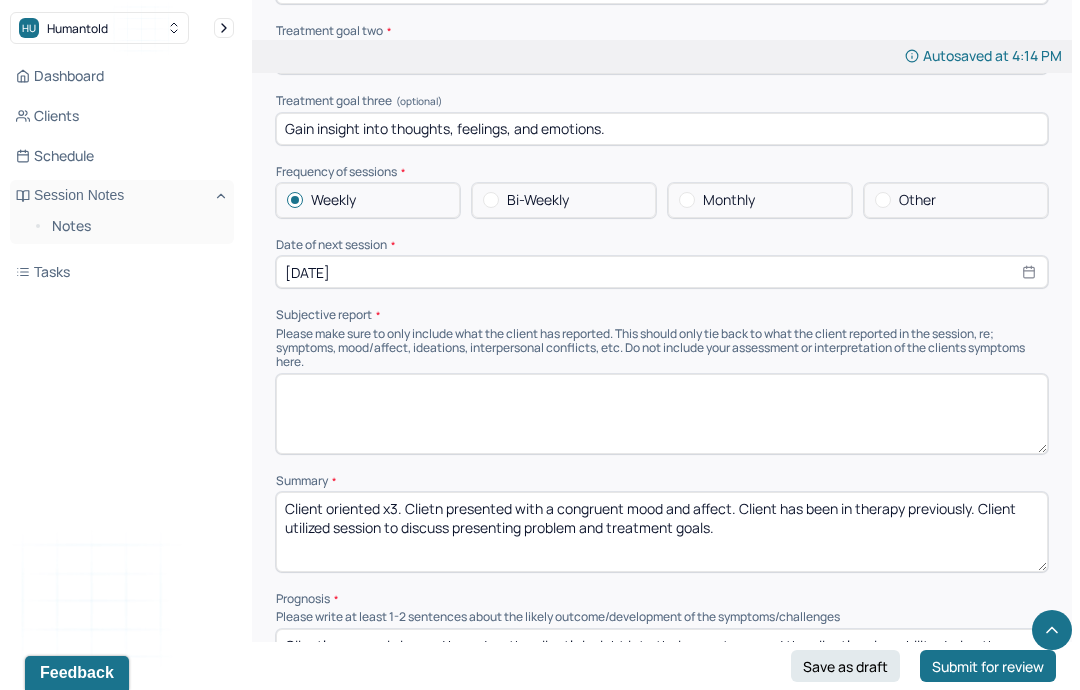 scroll, scrollTop: 0, scrollLeft: 0, axis: both 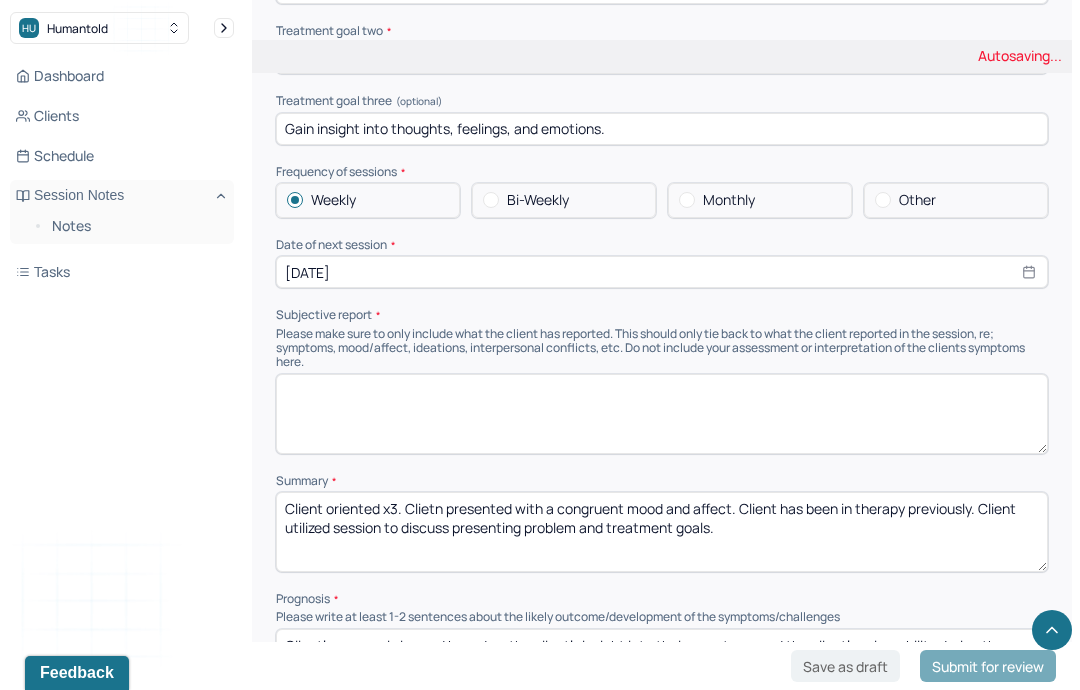 type 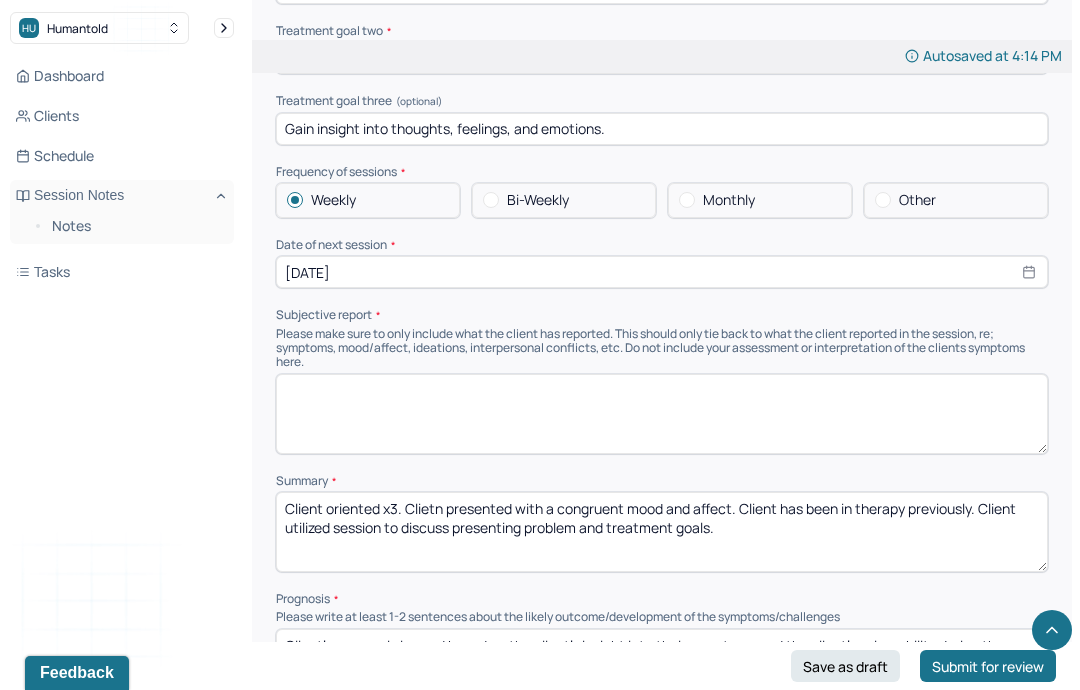 click on "Client oriented x3. Clietn presented with a congruent mood and affect. Client has been in therapy previously. Client utilized session to discuss presenting problem and treatment goals." at bounding box center (662, 532) 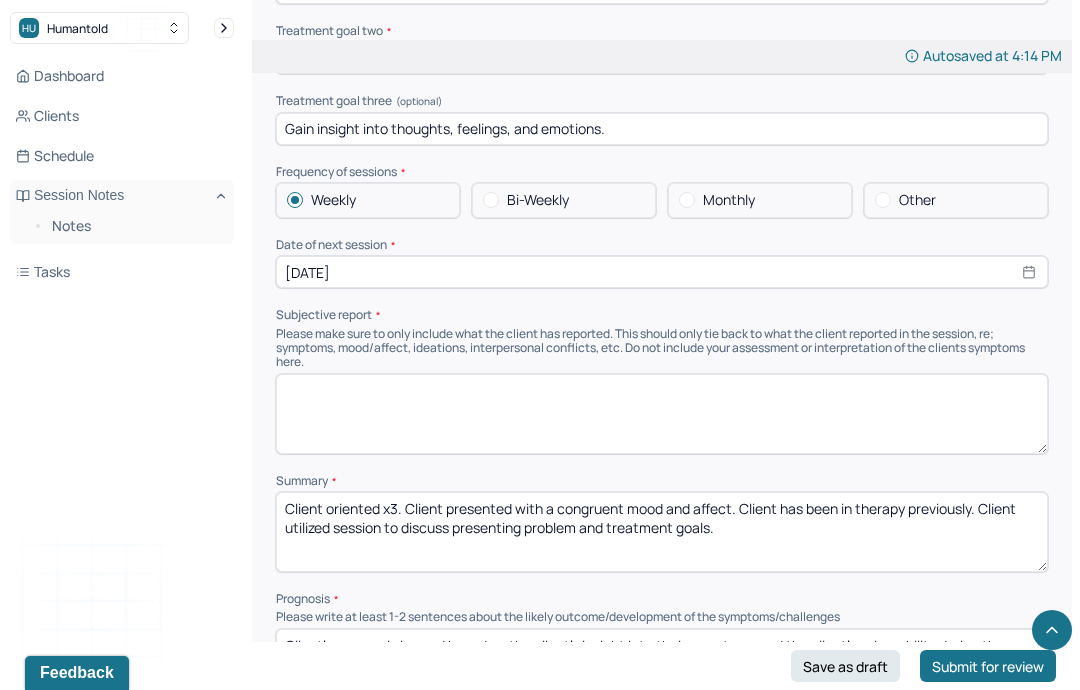 type on "Client oriented x3. Client presented with a congruent mood and affect. Client has been in therapy previously. Client utilized session to discuss presenting problem and treatment goals." 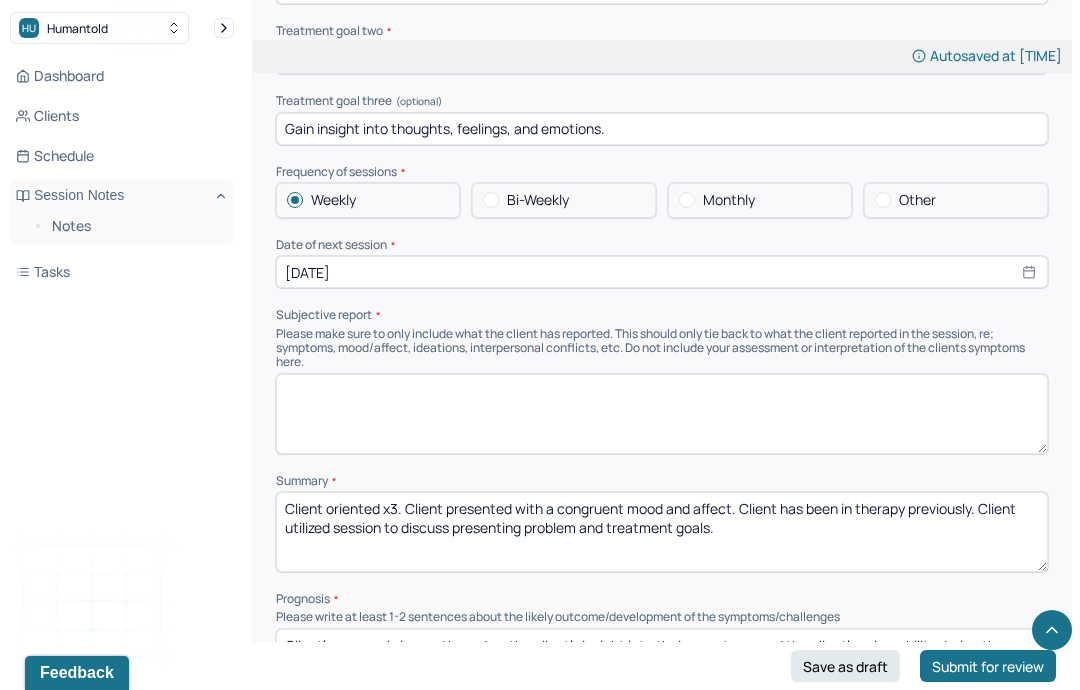 click on "Client’s prognosis is good based on the client’s insight into their symptoms and the client’s vulnerability during the session." at bounding box center [662, 669] 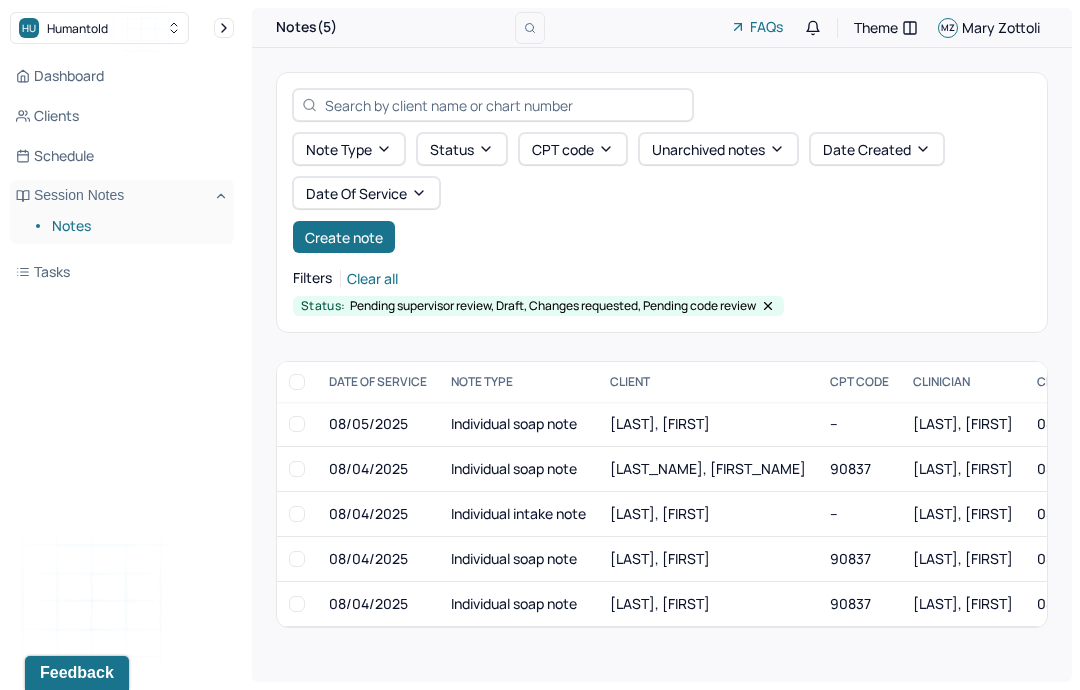 click on "Clients" at bounding box center [122, 116] 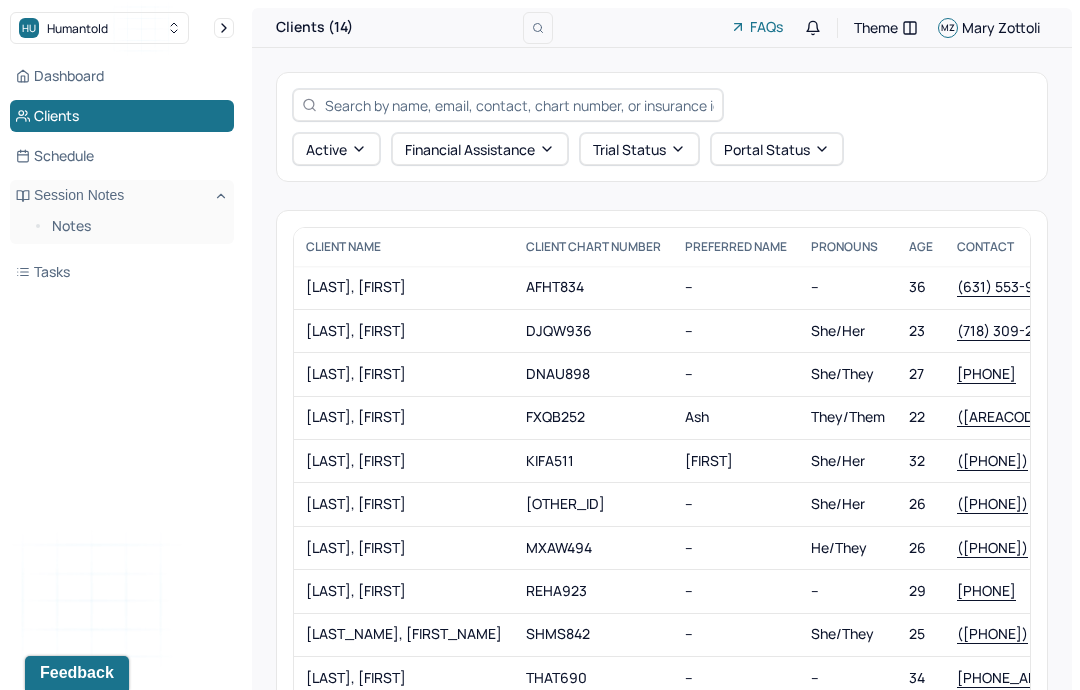 click on "[OTHER_ID]" at bounding box center [593, 504] 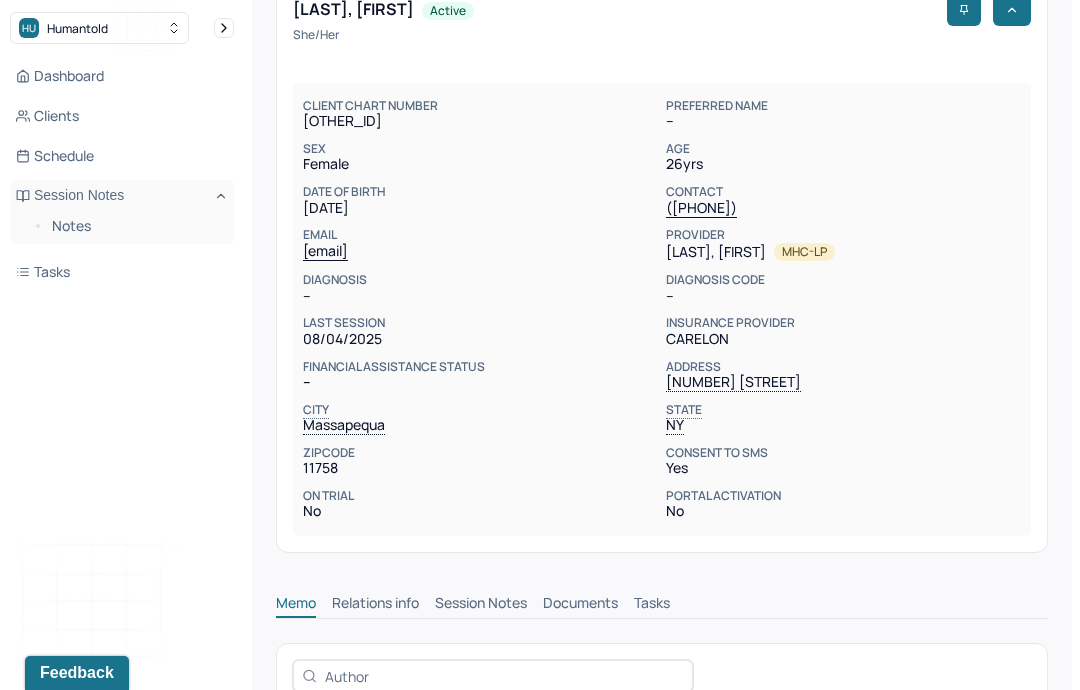click on "Session Notes" at bounding box center [481, 605] 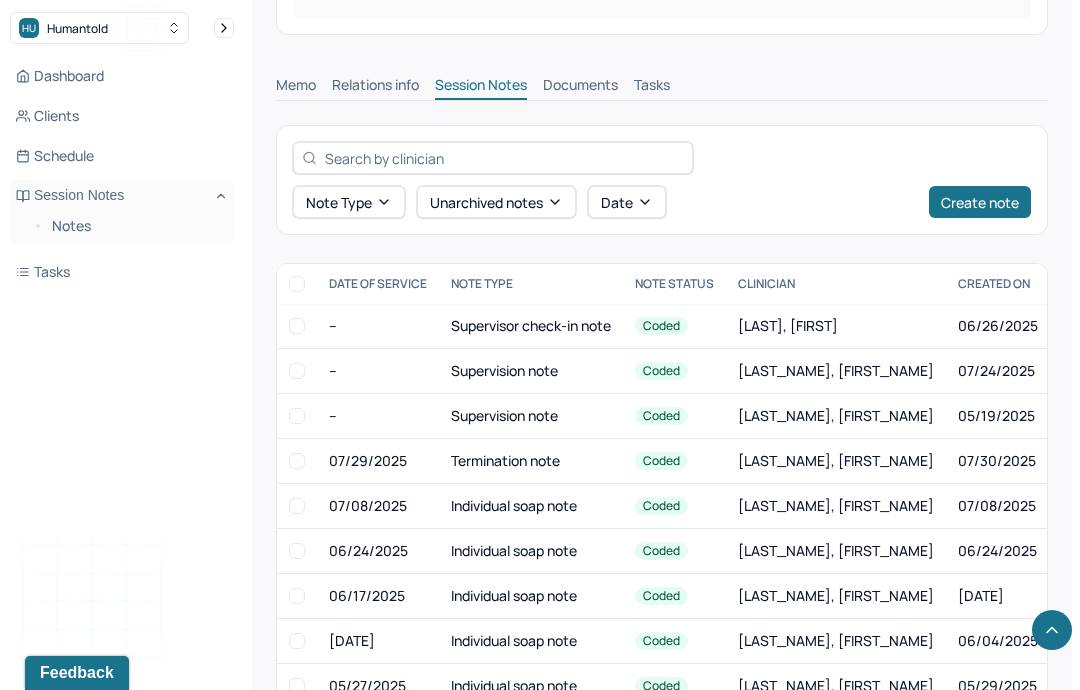 click on "Clients" at bounding box center (122, 116) 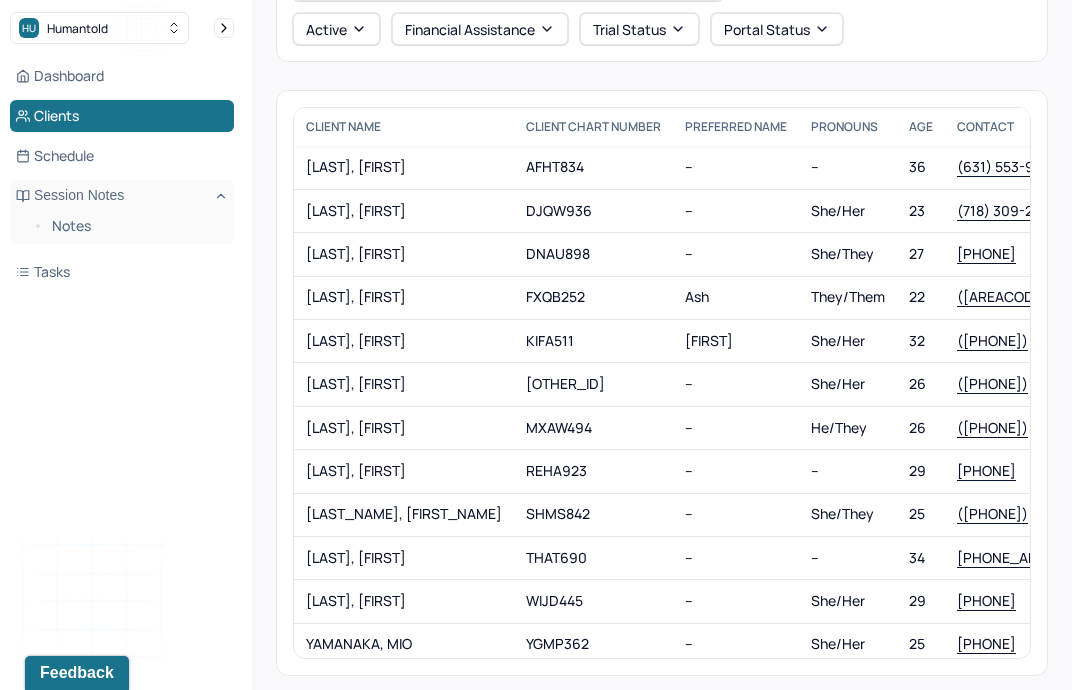 click on "DNAU898" at bounding box center (593, 254) 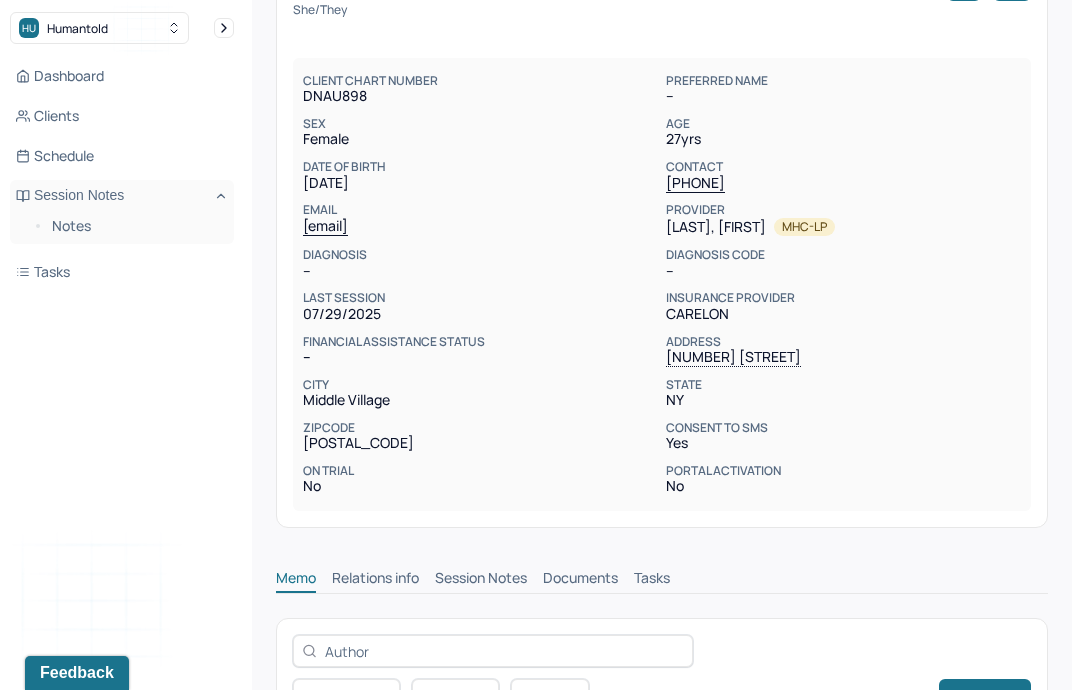 click on "Session Notes" at bounding box center [481, 580] 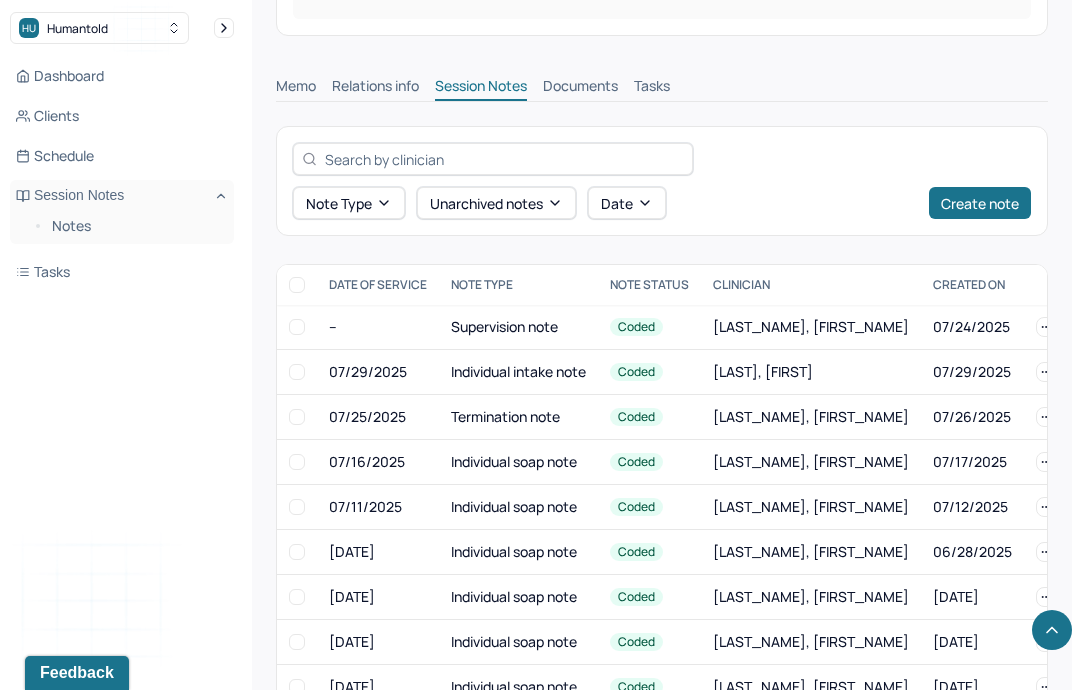 scroll, scrollTop: 593, scrollLeft: 0, axis: vertical 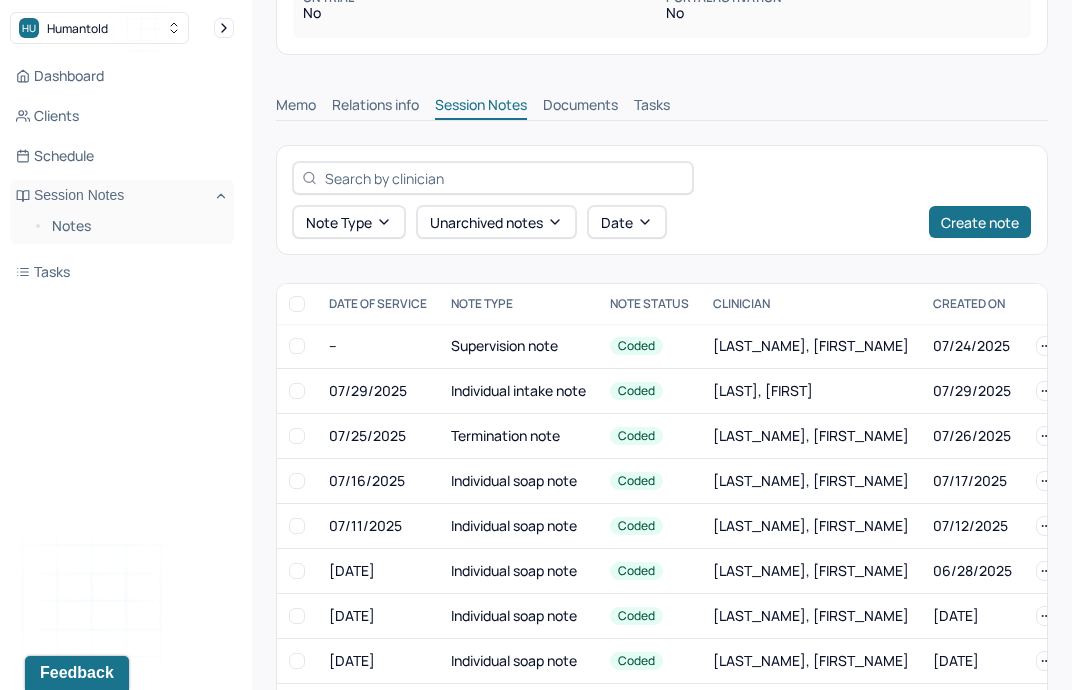 click on "Individual intake note" at bounding box center [518, 391] 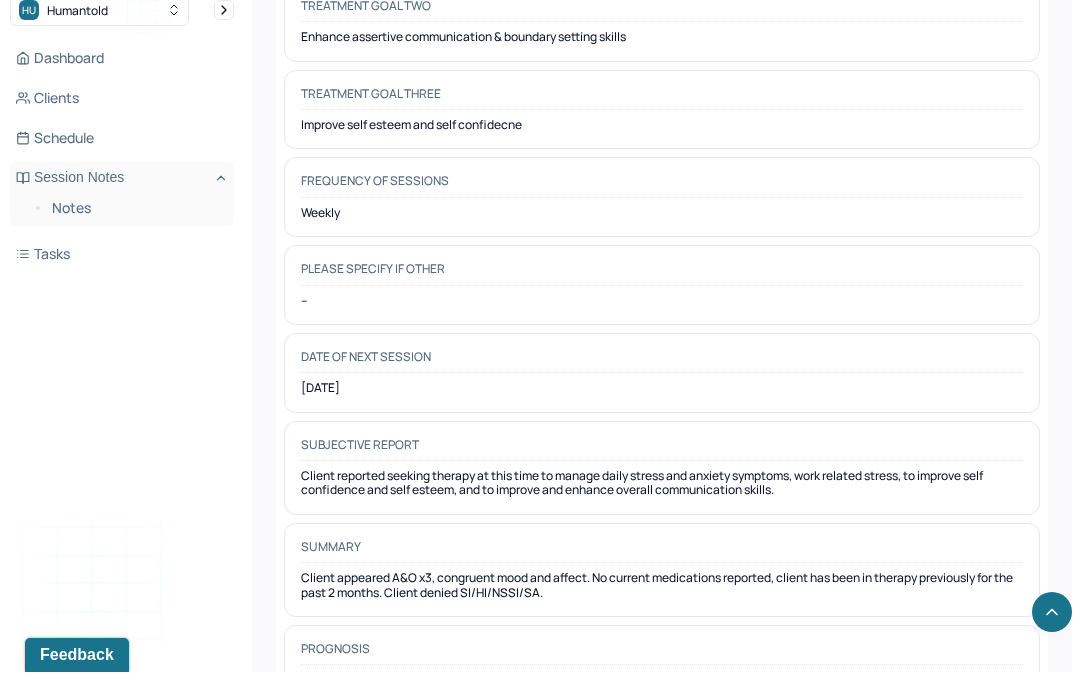 scroll, scrollTop: 9625, scrollLeft: 0, axis: vertical 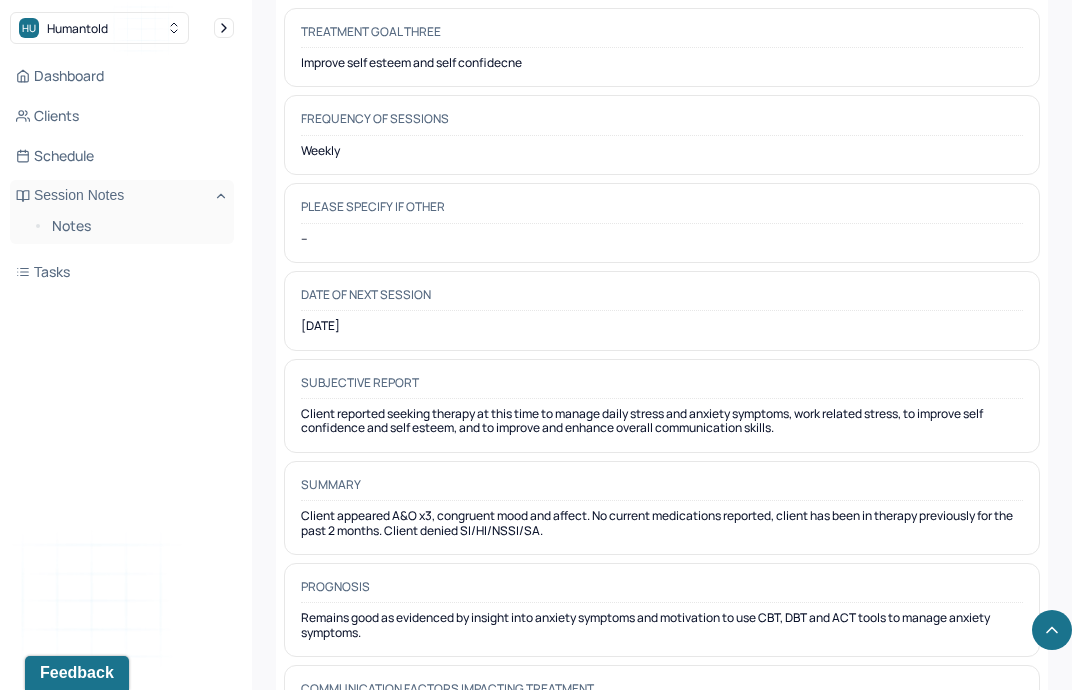 click on "Client appeared A&O x3, congruent mood and affect.
No current medications reported, client has been in therapy previously for the past 2 months.
Client denied SI/HI/NSSI/SA." at bounding box center (662, 523) 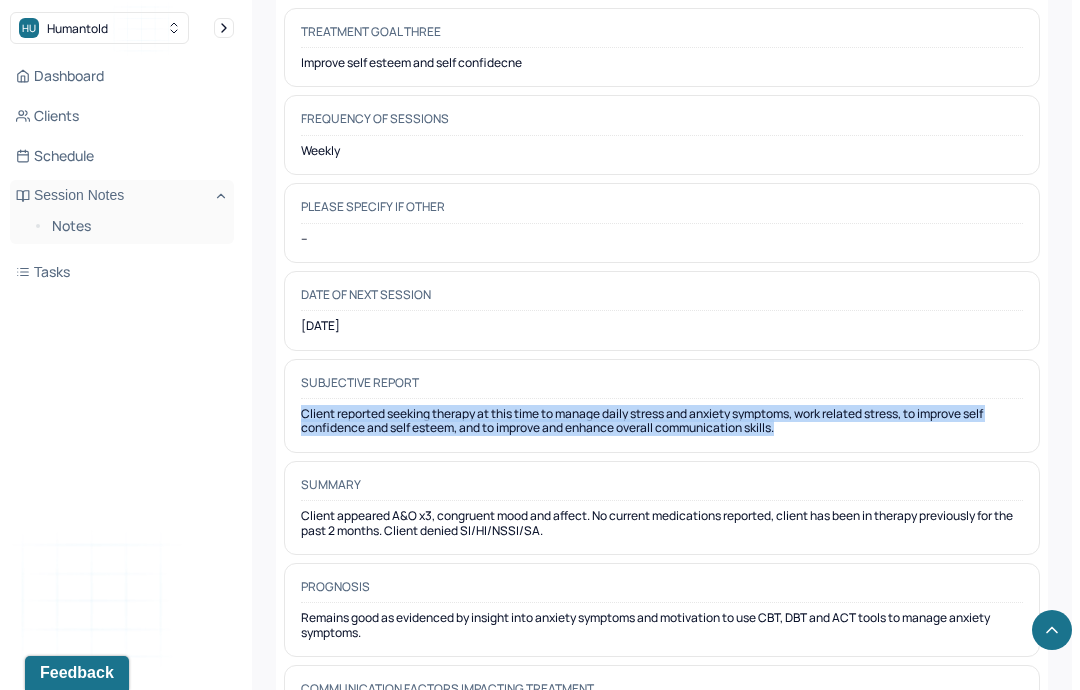 copy on "Client reported seeking therapy at this time to manage daily stress and anxiety symptoms, work related stress, to improve self confidence and self esteem, and to improve and enhance overall communication skills." 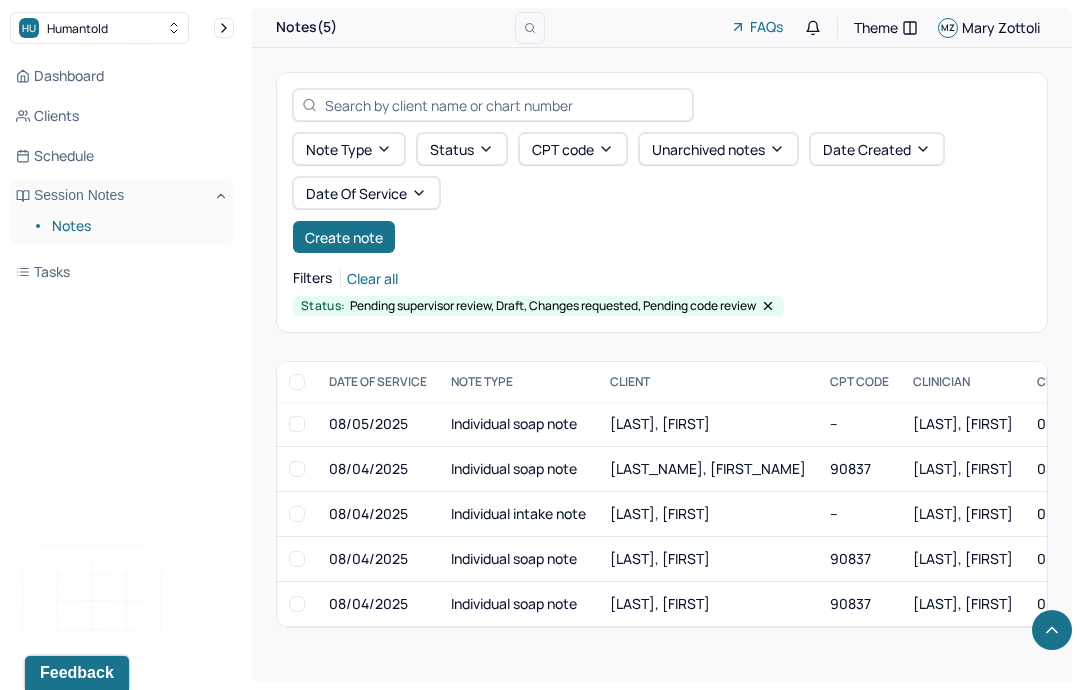 scroll, scrollTop: 0, scrollLeft: 0, axis: both 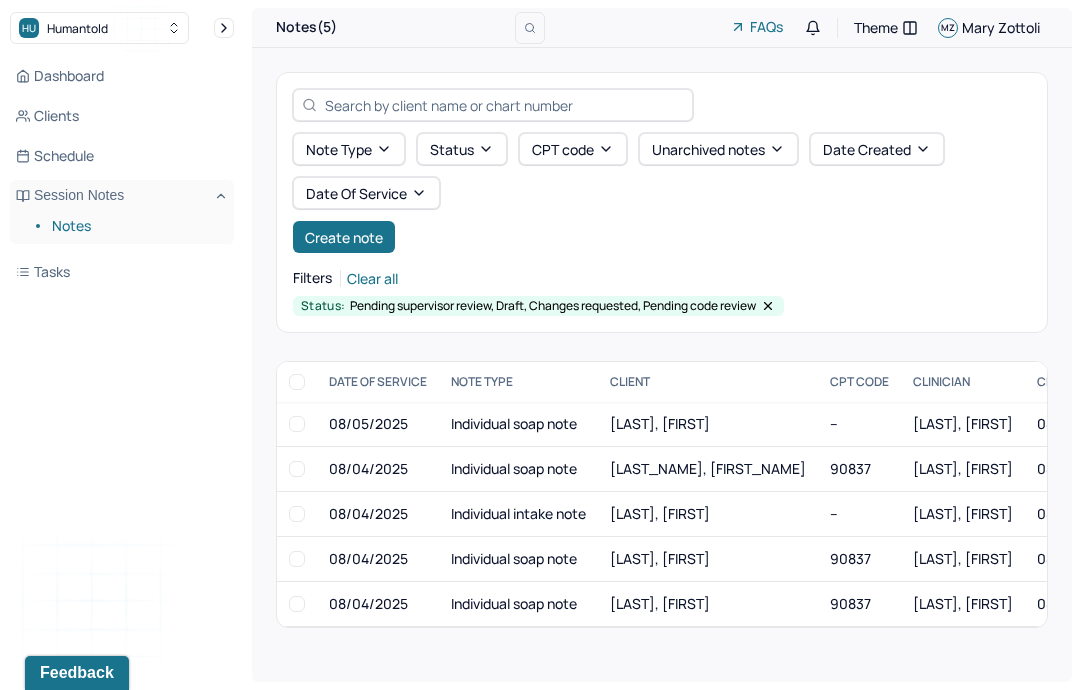 click on "[LAST], [FIRST]" at bounding box center [660, 513] 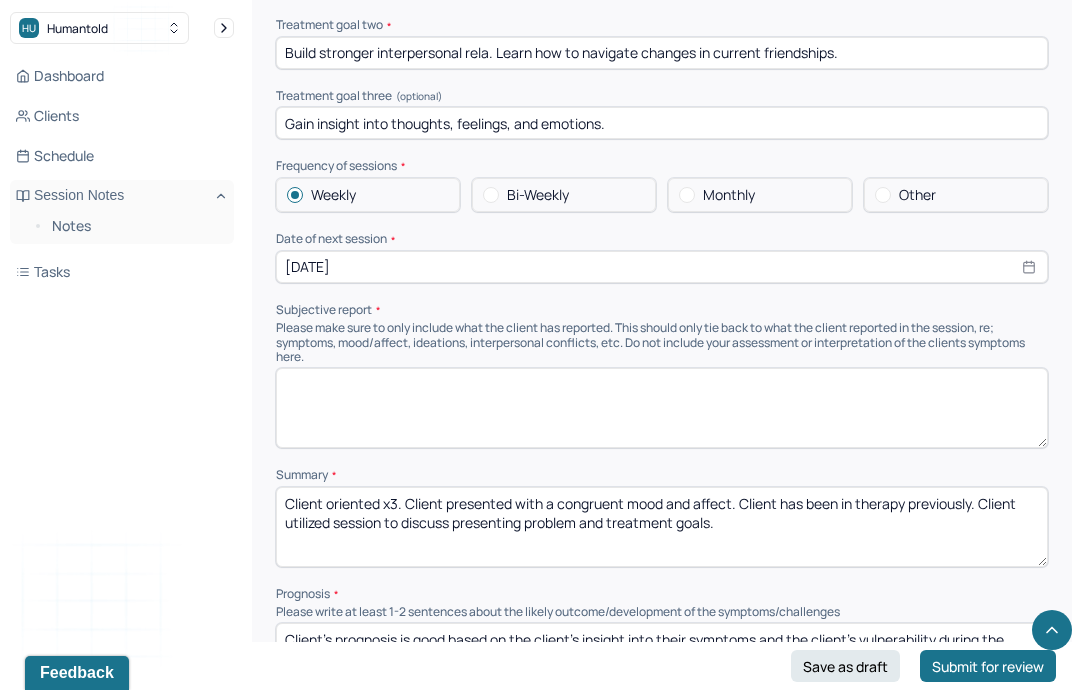 scroll, scrollTop: 7976, scrollLeft: 0, axis: vertical 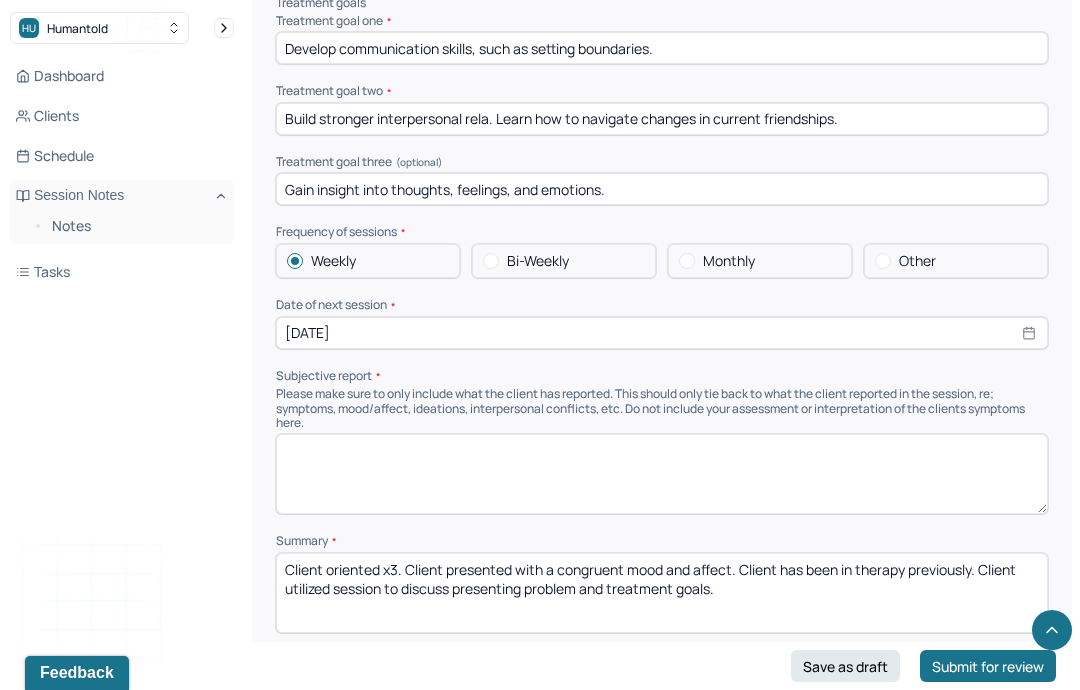 click at bounding box center [662, 474] 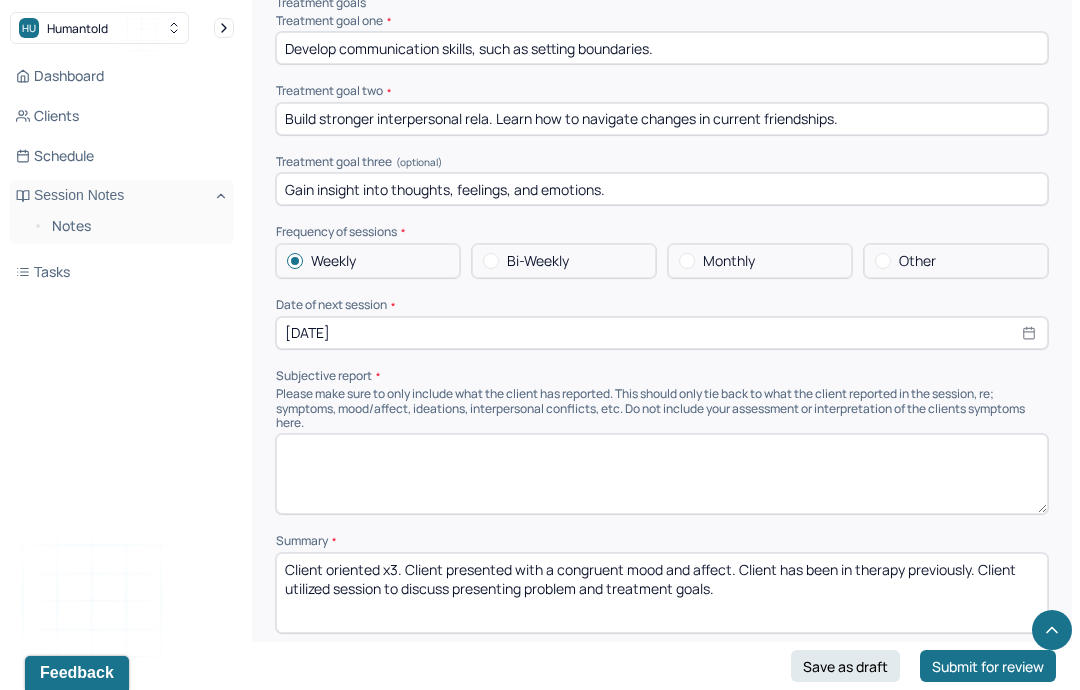 paste on "Client reported seeking therapy at this time to manage daily stress and anxiety symptoms, work related stress, to improve self confidence and self esteem, and to improve and enhance overall communication skills." 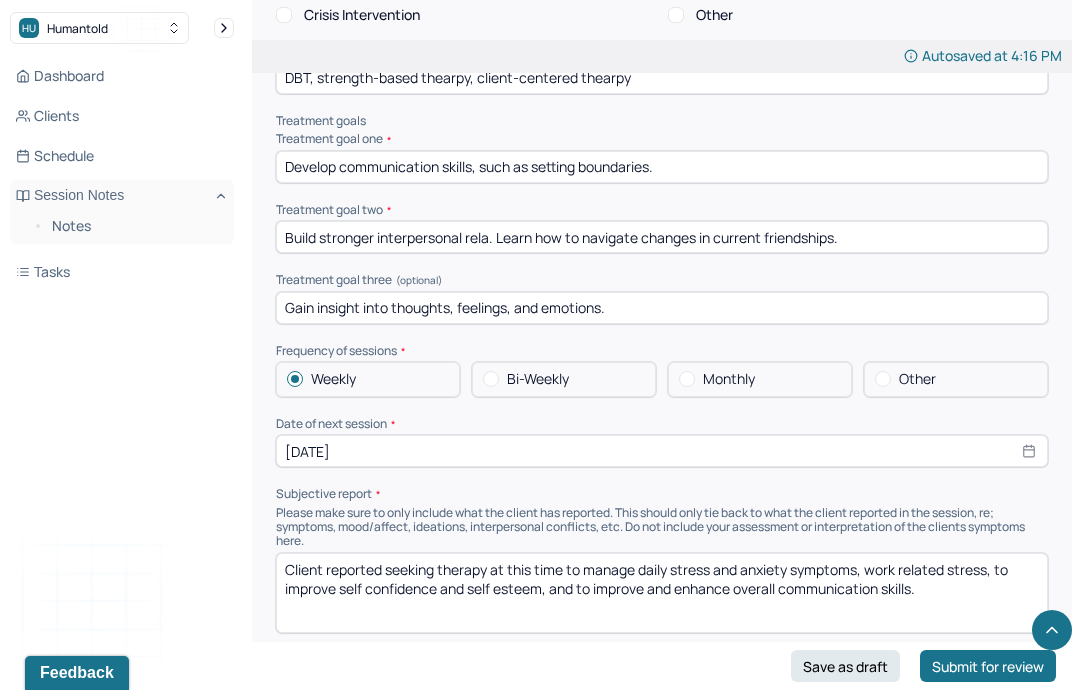 click on "Client reported seeking therapy at this time to manage daily stress and anxiety symptoms, work related stress, to improve self confidence and self esteem, and to improve and enhance overall communication skills." at bounding box center [662, 593] 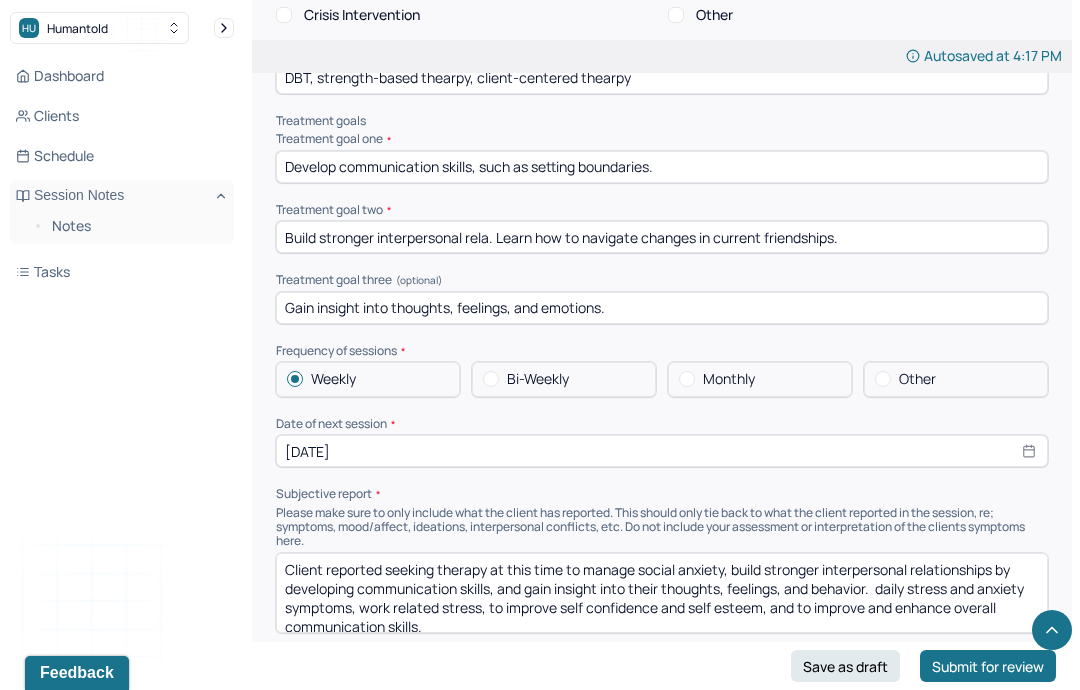 click on "Client reported seeking therapy at this time to manage social anxiety, build stronger interpersonal relationships by developing communication skills, and gain insight into their thoughts, feelings, and behavior.  daily stress and anxiety symptoms, work related stress, to improve self confidence and self esteem, and to improve and enhance overall communication skills." at bounding box center (662, 593) 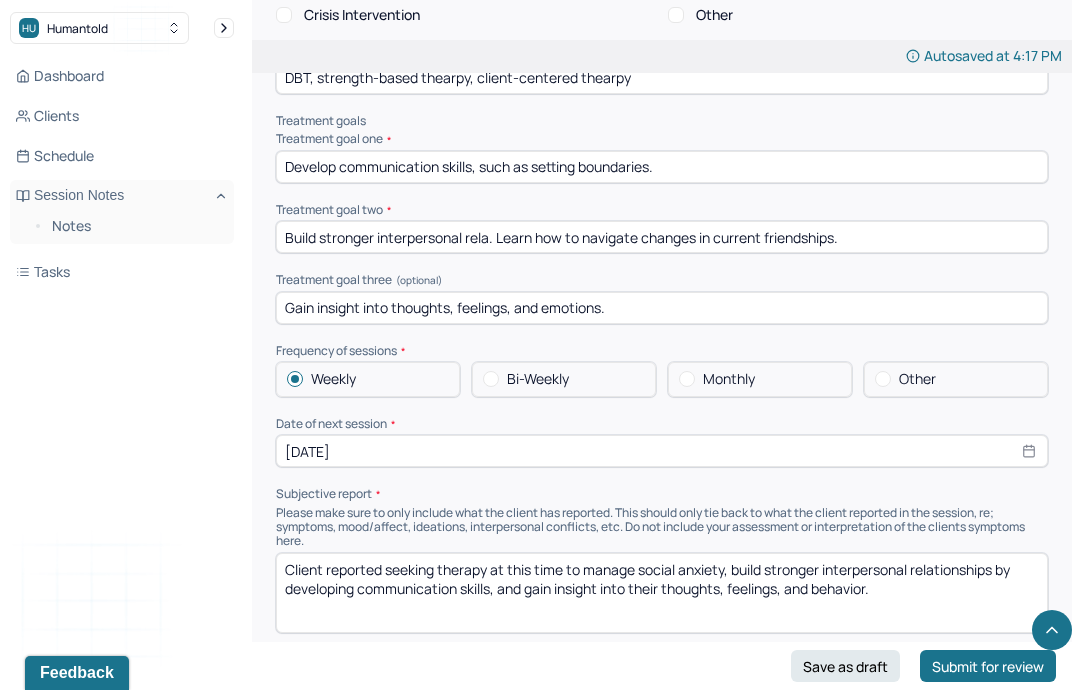 scroll, scrollTop: 0, scrollLeft: 0, axis: both 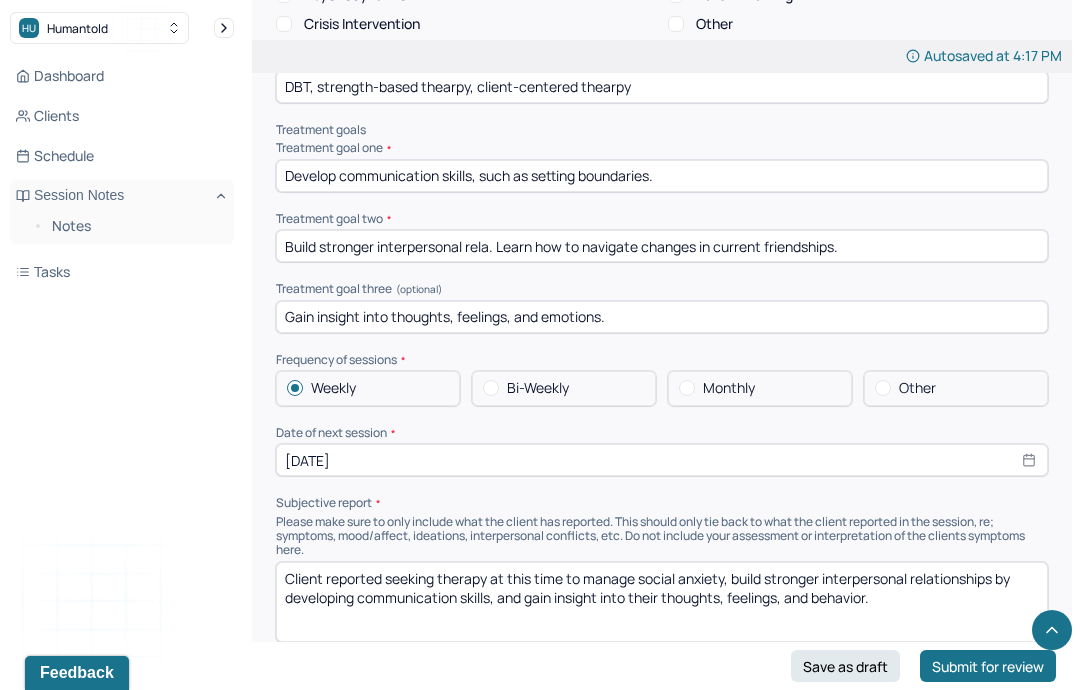 type on "Client reported seeking therapy at this time to manage social anxiety, build stronger interpersonal relationships by developing communication skills, and gain insight into their thoughts, feelings, and behavior." 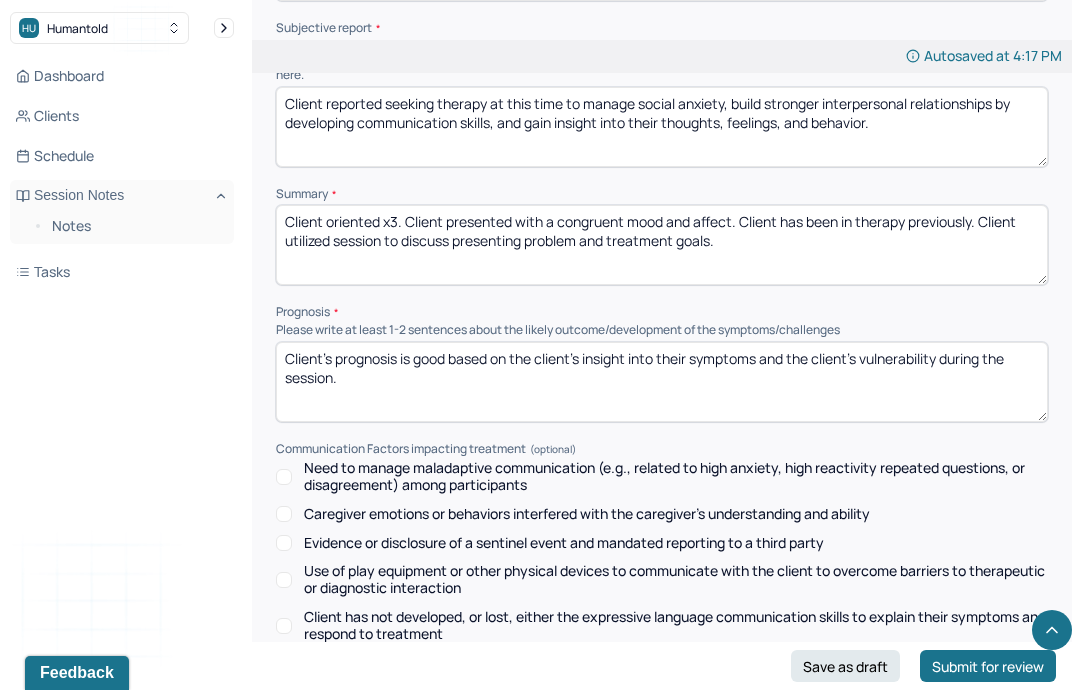 scroll, scrollTop: 8437, scrollLeft: 0, axis: vertical 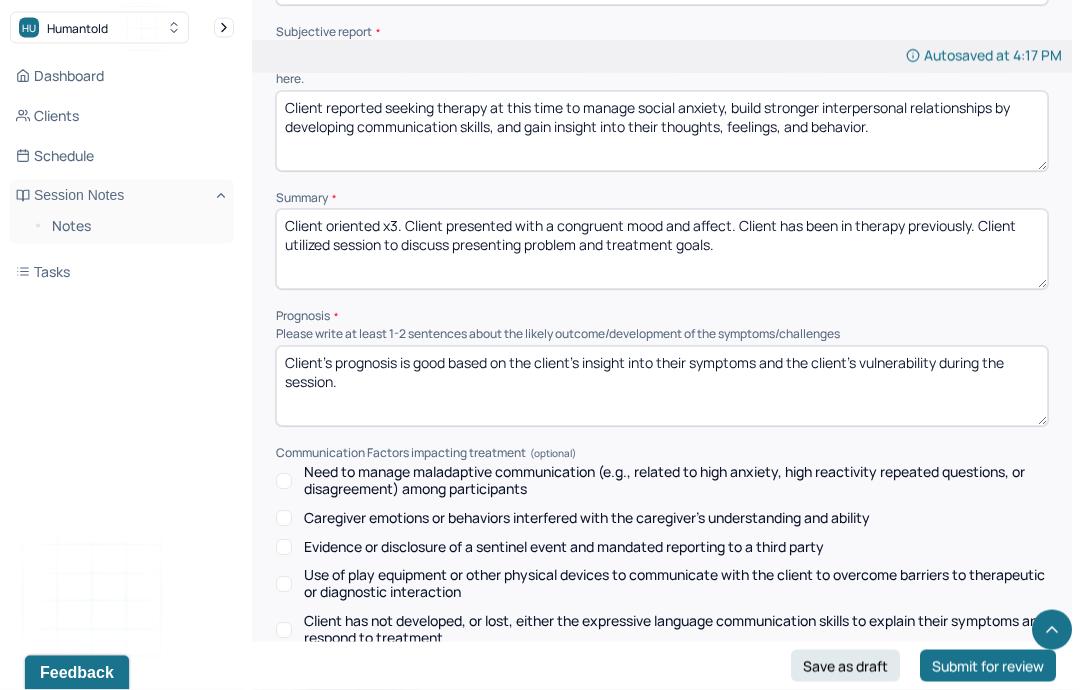 click on "Client’s prognosis is good based on the client’s insight into their symptoms and the client’s vulnerability during the session." at bounding box center [662, 387] 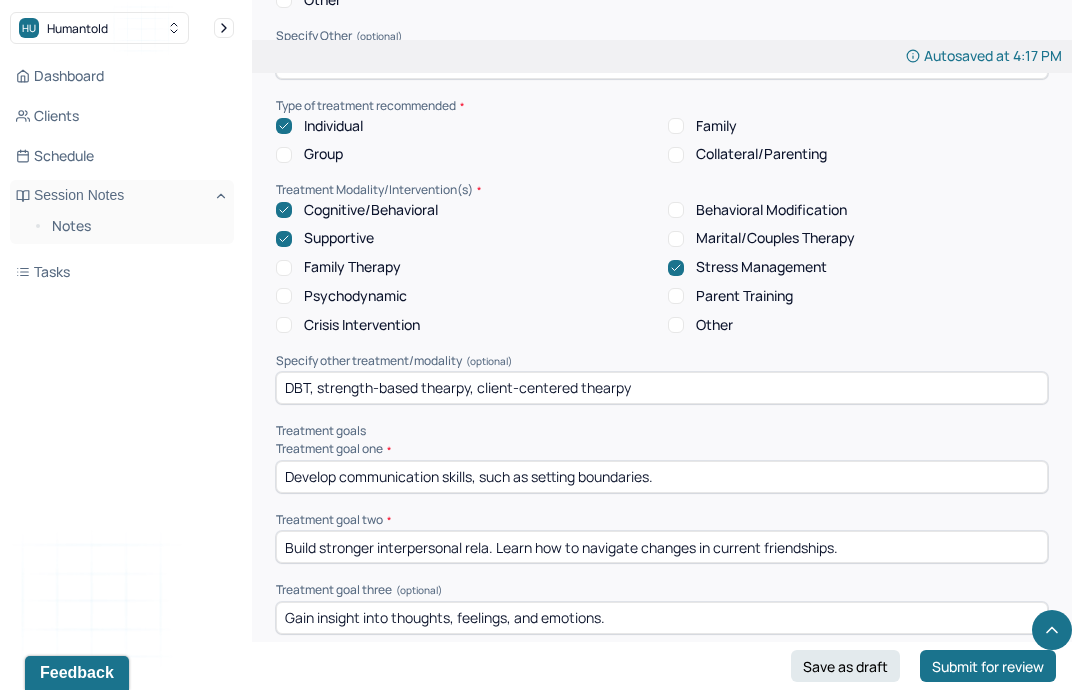 scroll, scrollTop: 7666, scrollLeft: 0, axis: vertical 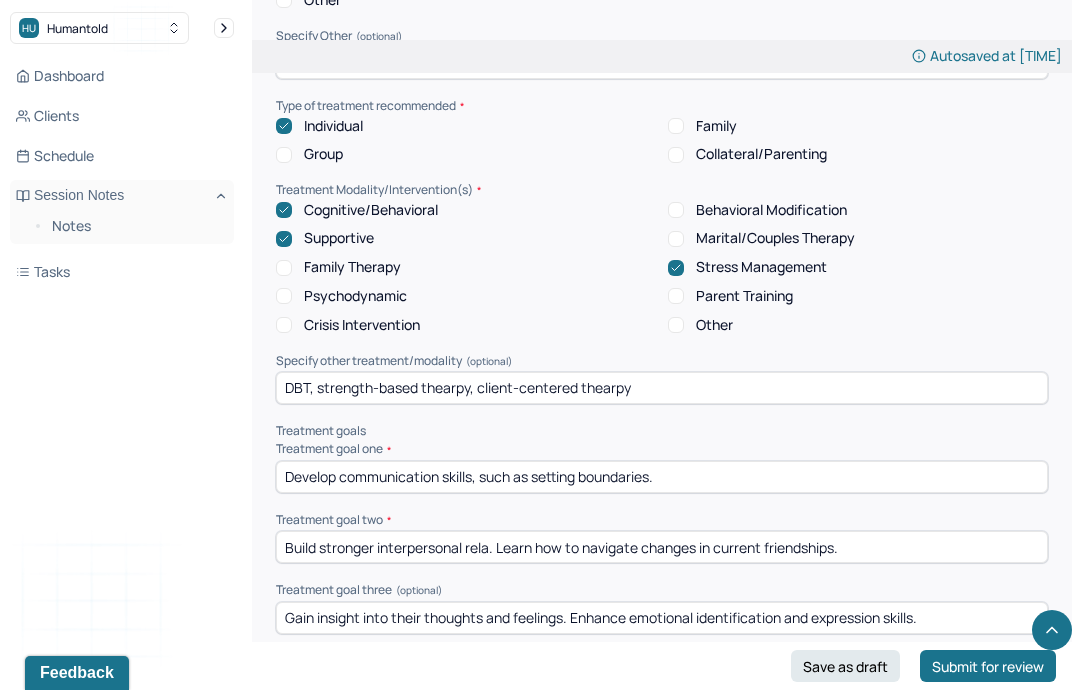 type on "Gain insight into their thoughts and feelings. Enhance emotional identification and expression skills." 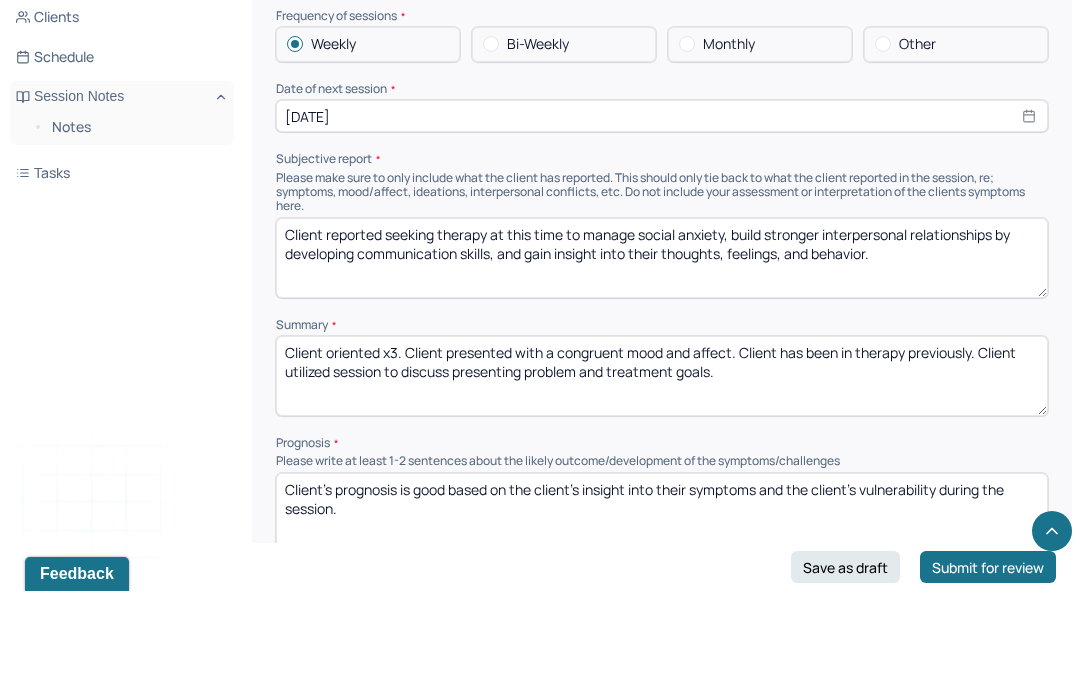 scroll, scrollTop: 8265, scrollLeft: 0, axis: vertical 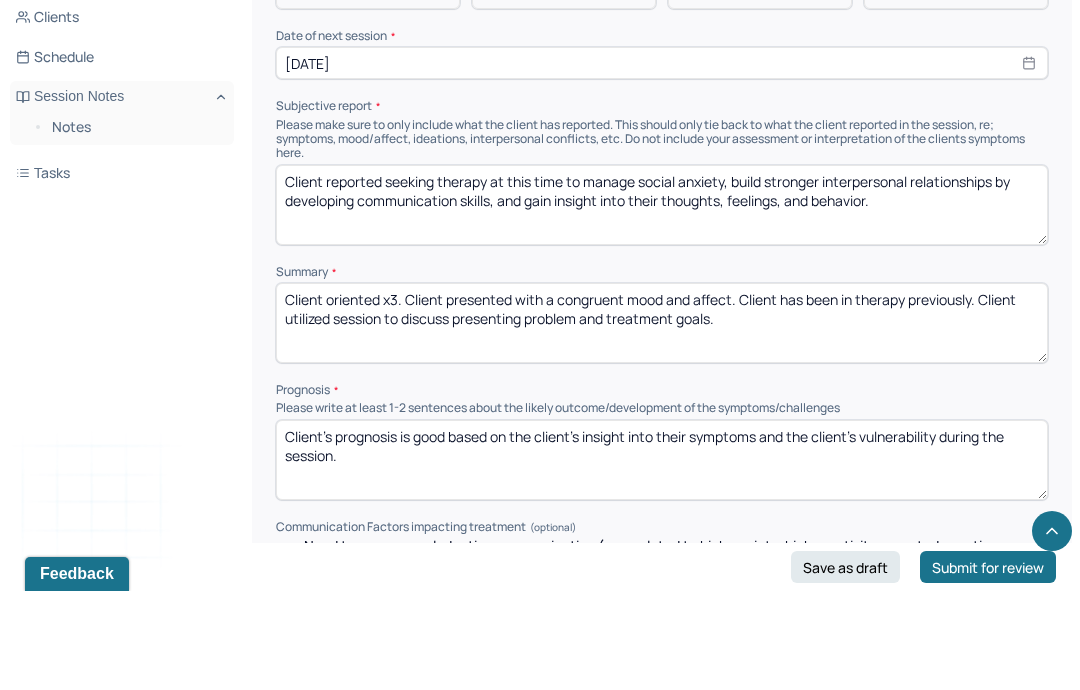 click on "Client’s prognosis is good based on the client’s insight into their symptoms and the client’s vulnerability during the session." at bounding box center [662, 559] 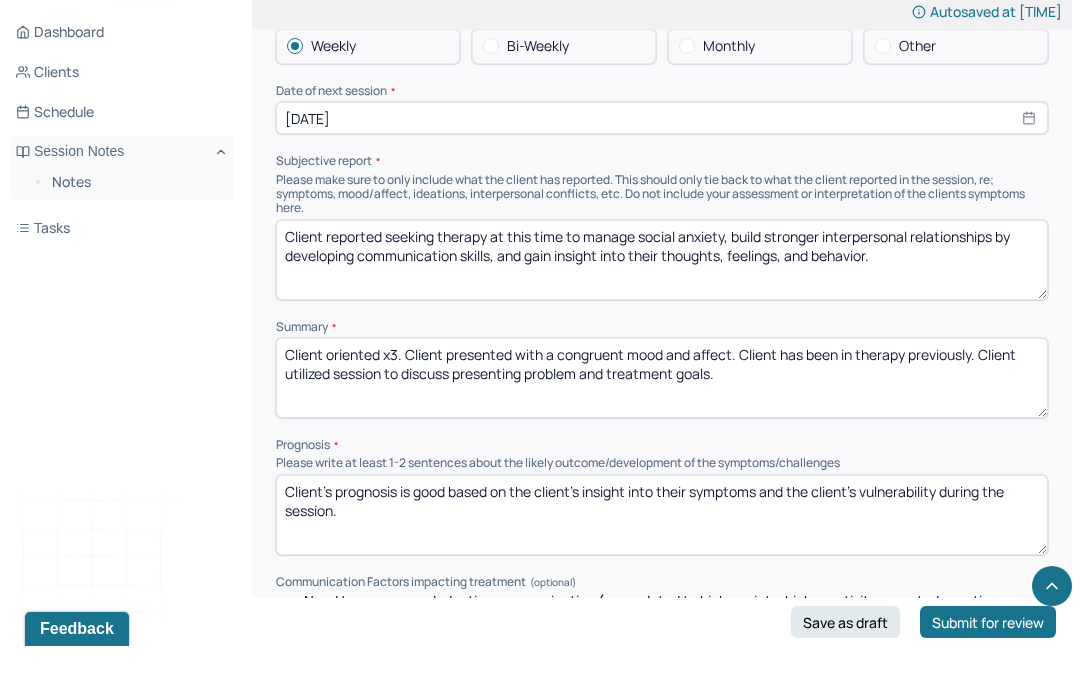 click on "Client reported seeking therapy at this time to manage social anxiety, build stronger interpersonal relationships by developing communication skills, and gain insight into their thoughts, feelings, and behavior." at bounding box center (662, 304) 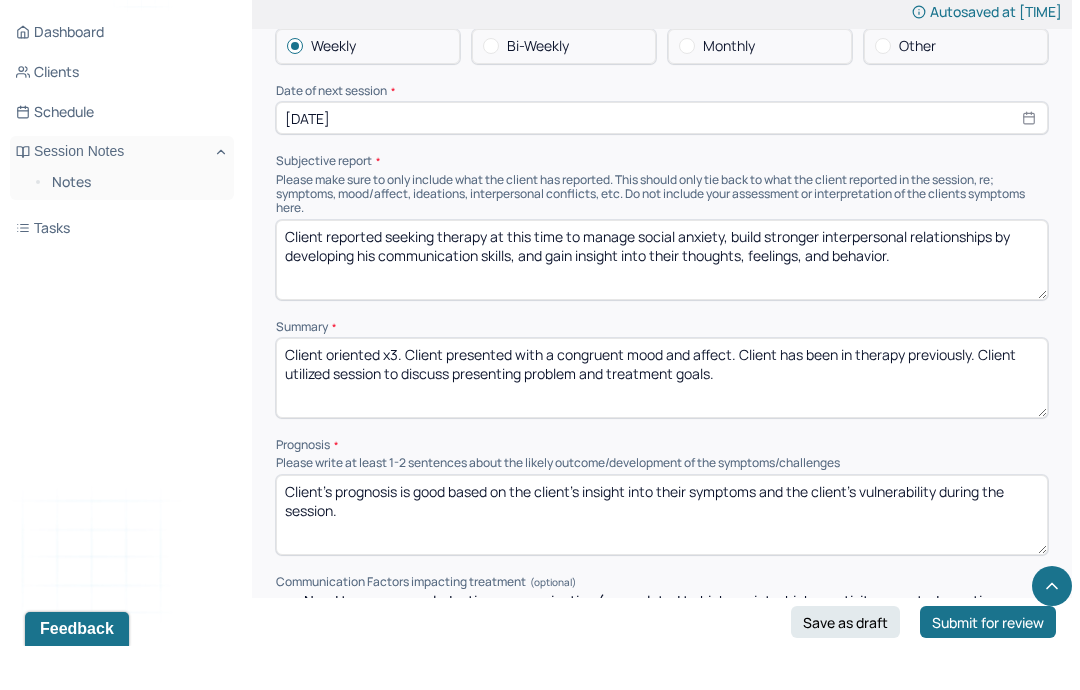 type on "Client reported seeking therapy at this time to manage social anxiety, build stronger interpersonal relationships by developing his communication skills, and gain insight into their thoughts, feelings, and behavior." 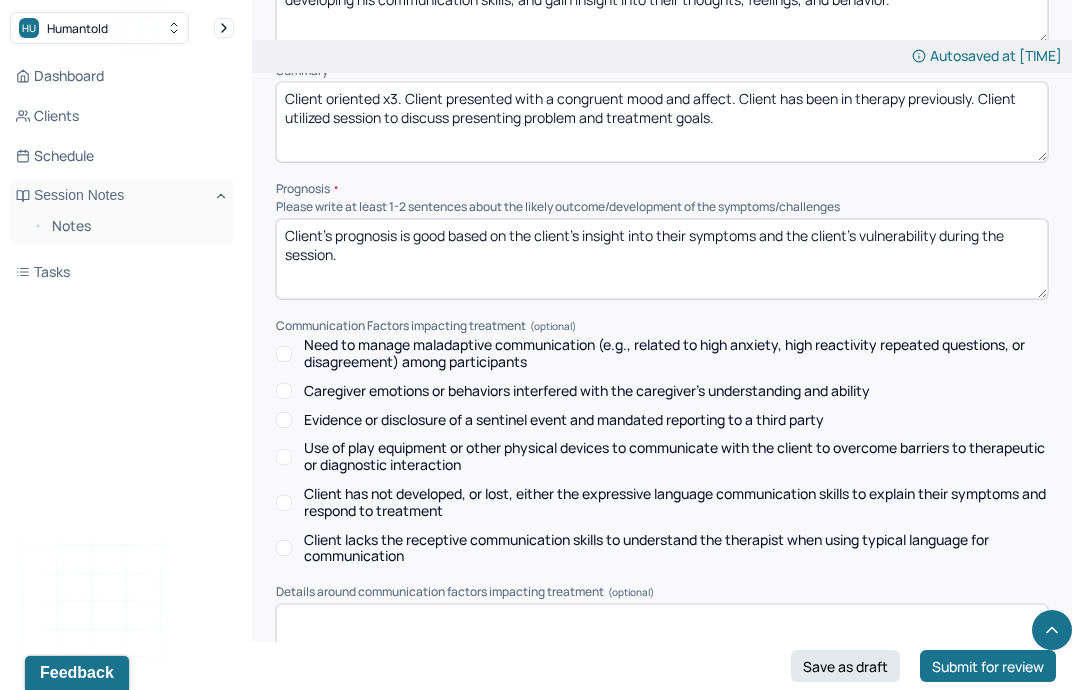 scroll, scrollTop: 8607, scrollLeft: 0, axis: vertical 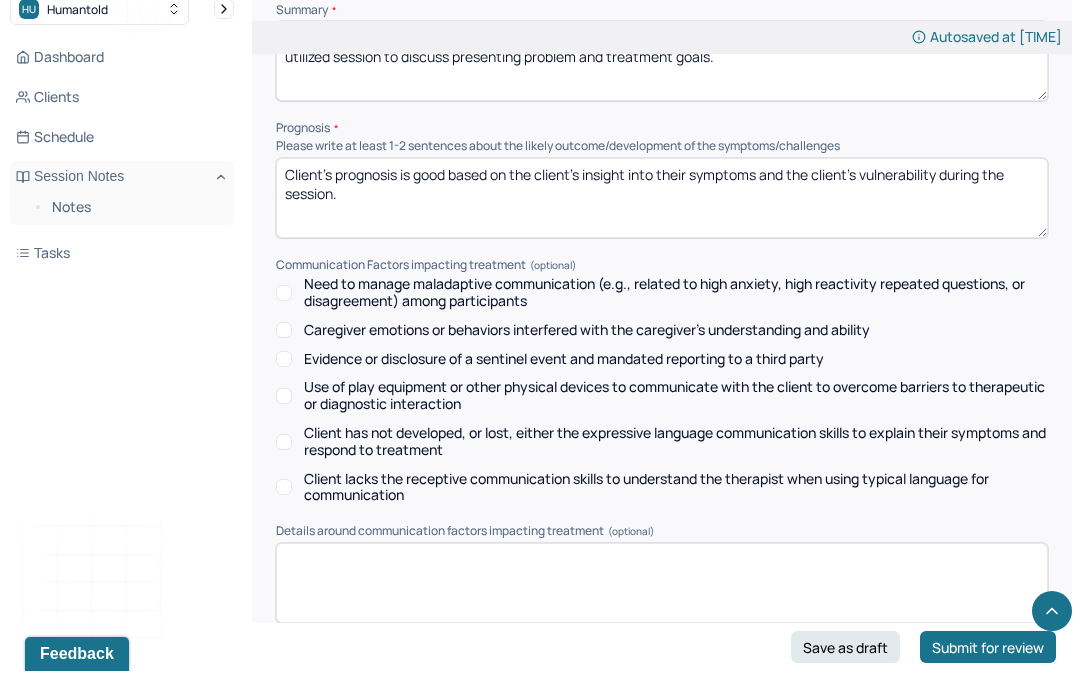 click on "Submit for review" at bounding box center [988, 666] 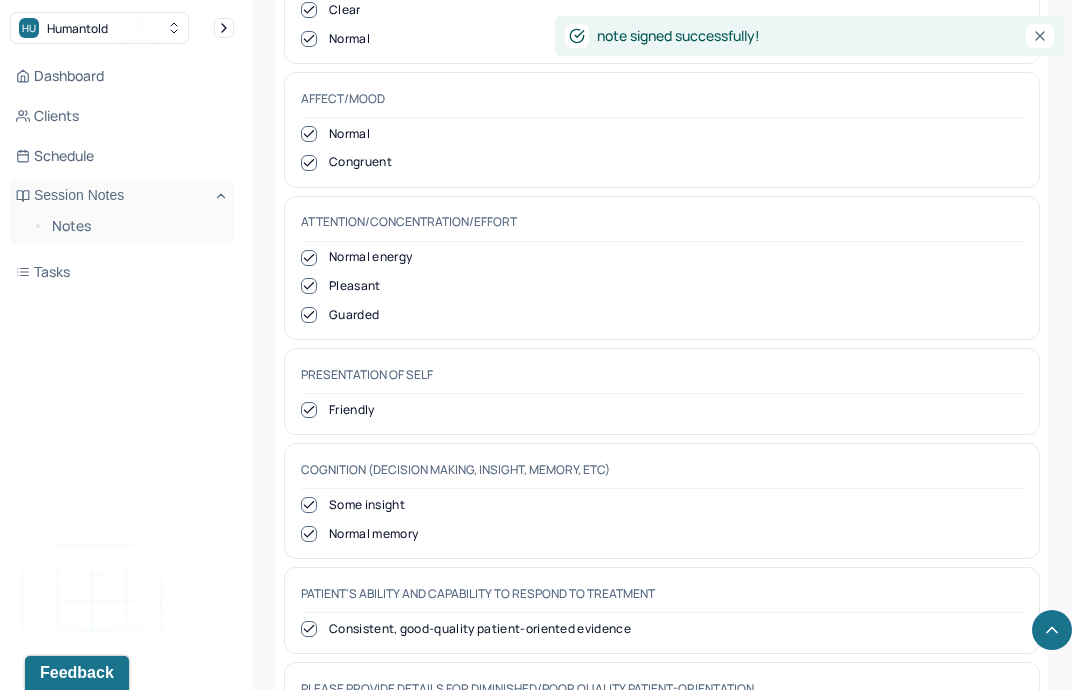 scroll, scrollTop: 8607, scrollLeft: 0, axis: vertical 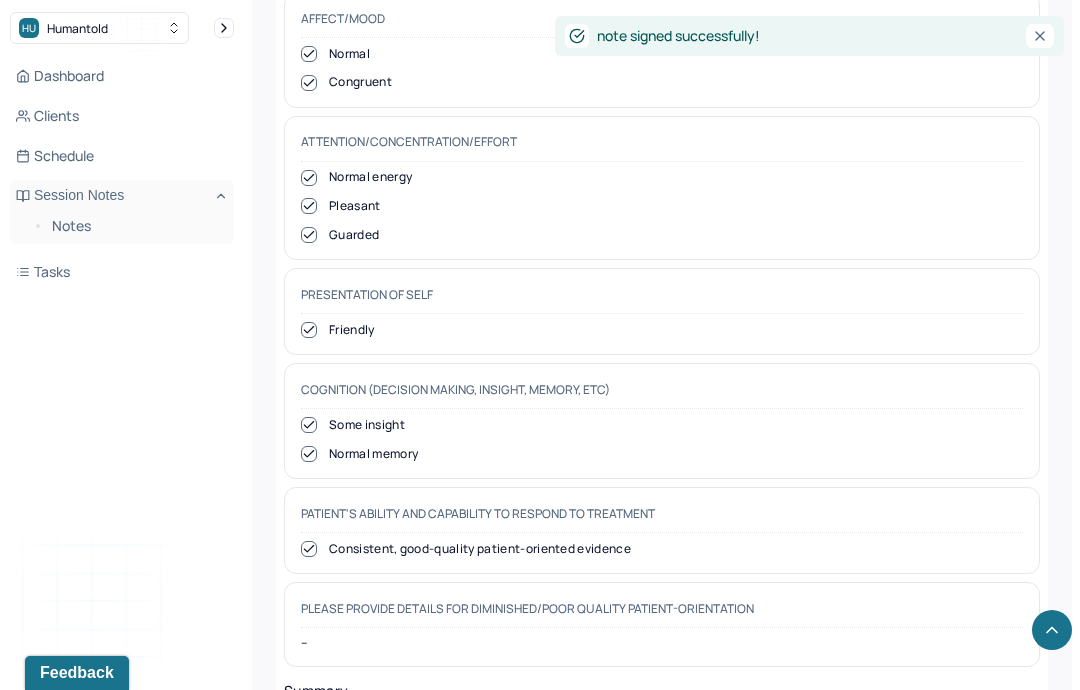 click on "Notes" at bounding box center [135, 226] 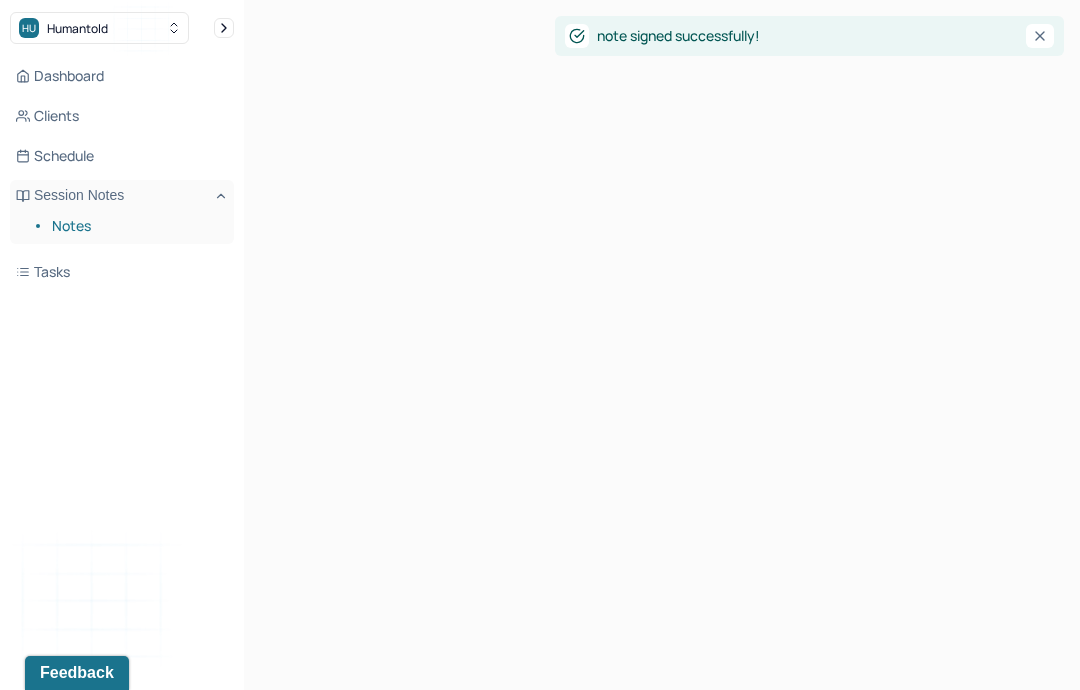 scroll, scrollTop: 0, scrollLeft: 0, axis: both 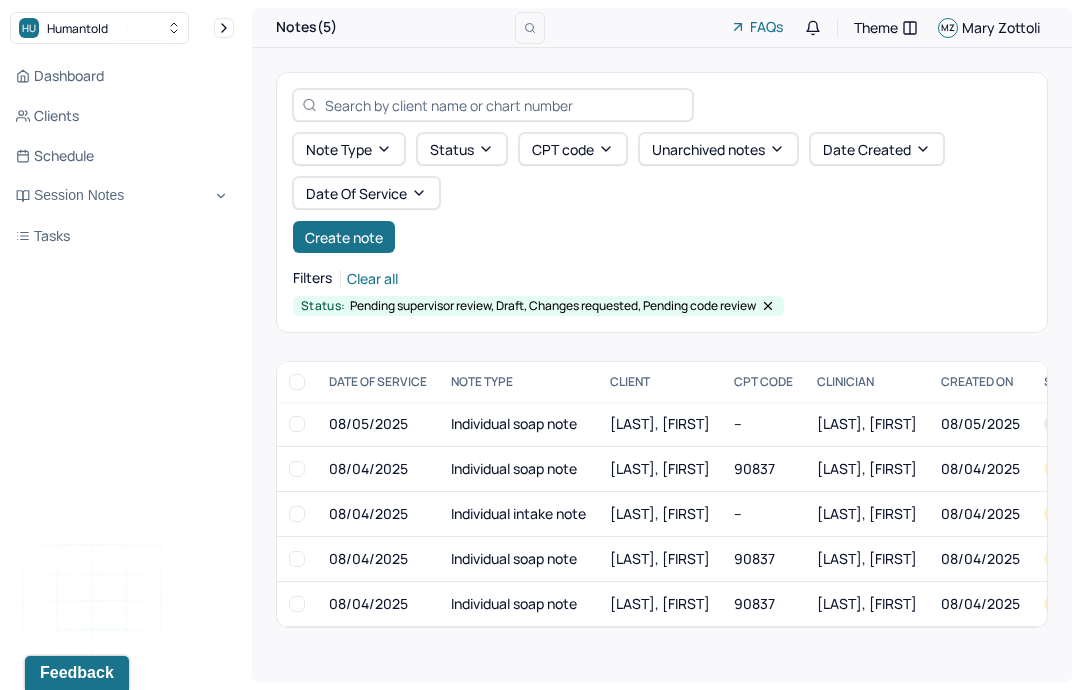 click on "Create note" at bounding box center [344, 237] 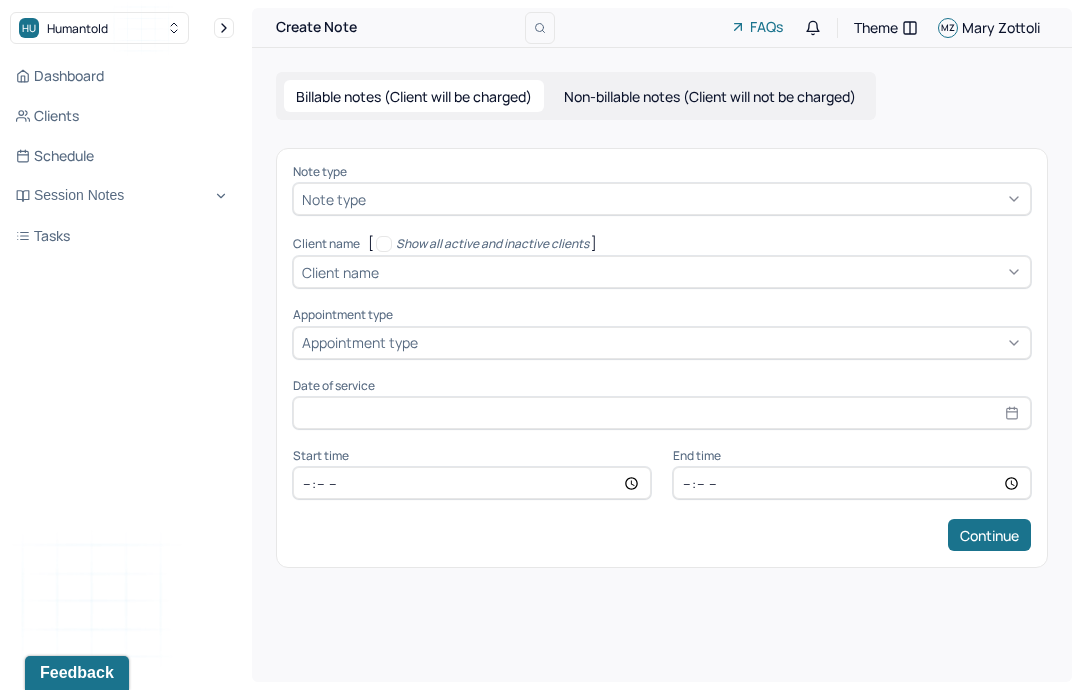 click on "Clients" at bounding box center (122, 116) 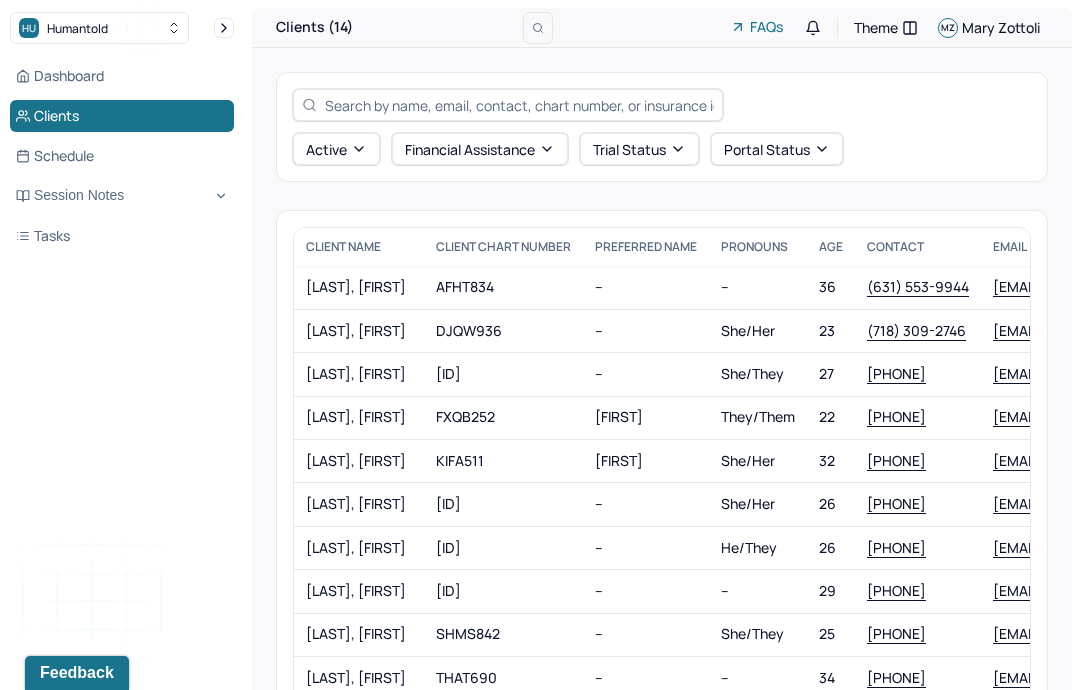 click on "[FIRST]" at bounding box center (646, 460) 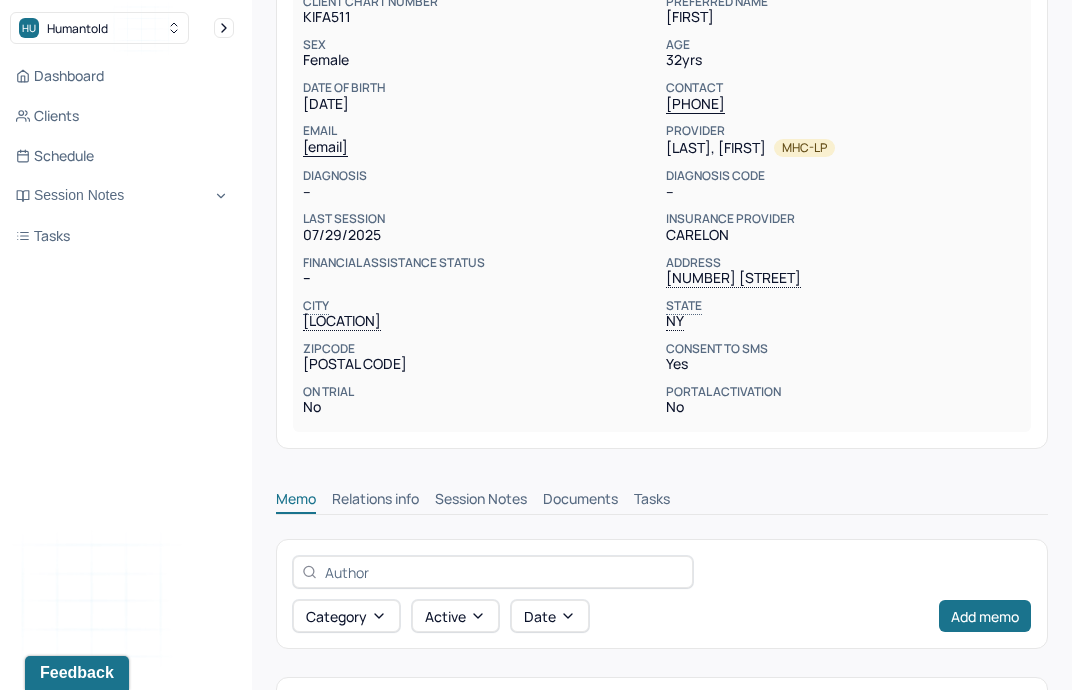 click on "Session Notes" at bounding box center [481, 501] 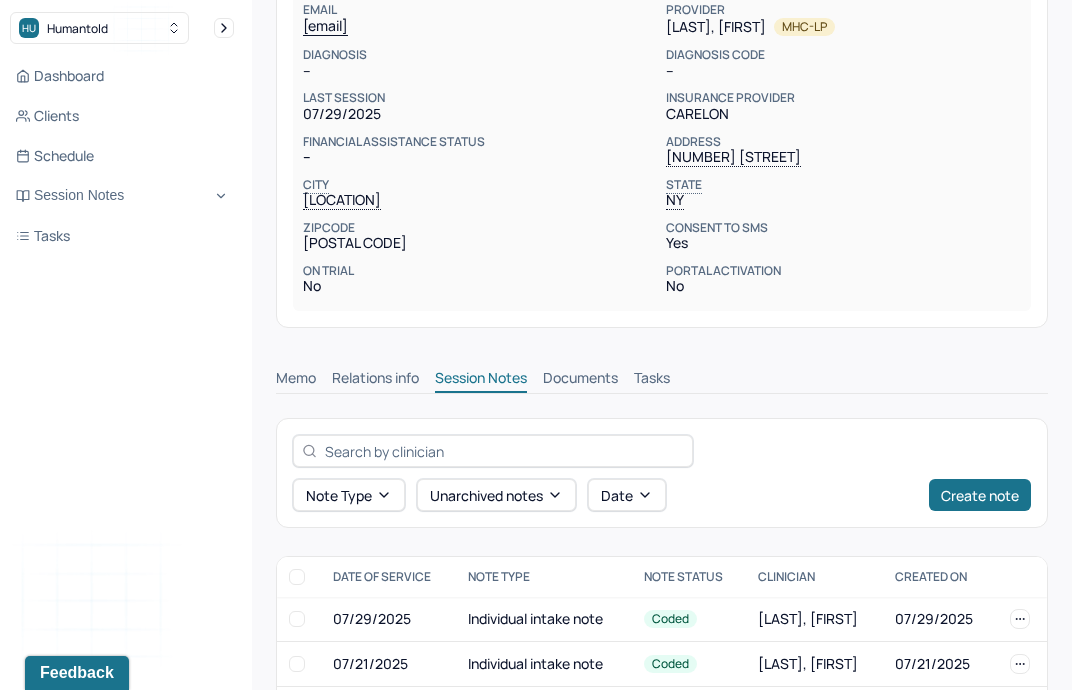 scroll, scrollTop: 322, scrollLeft: 0, axis: vertical 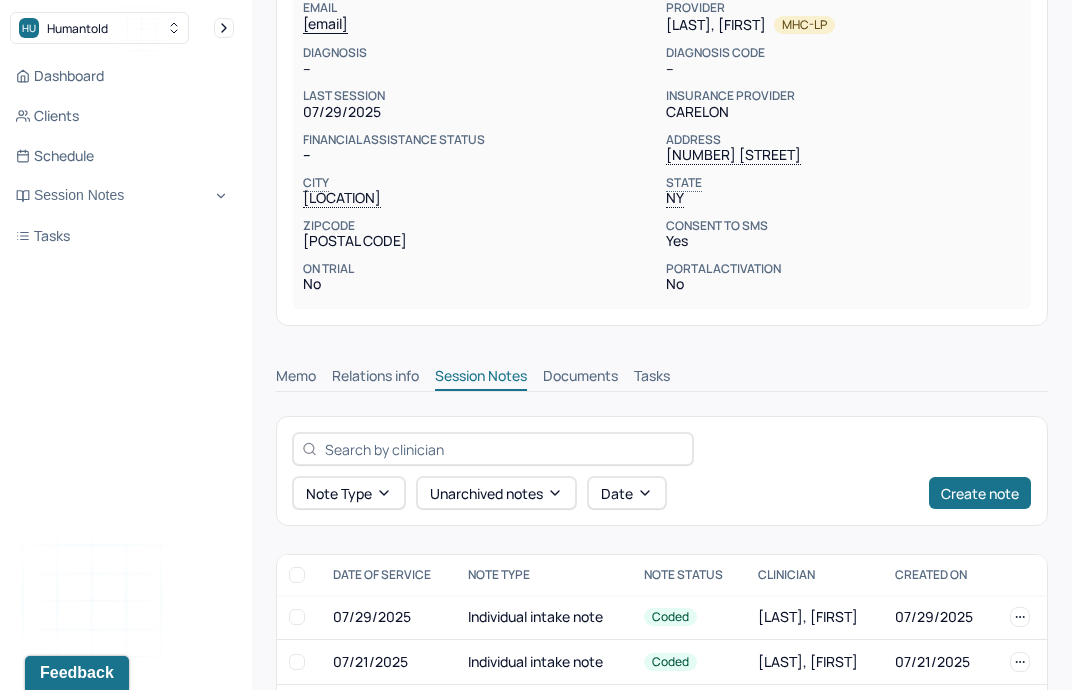 click on "Individual intake note" at bounding box center (544, 617) 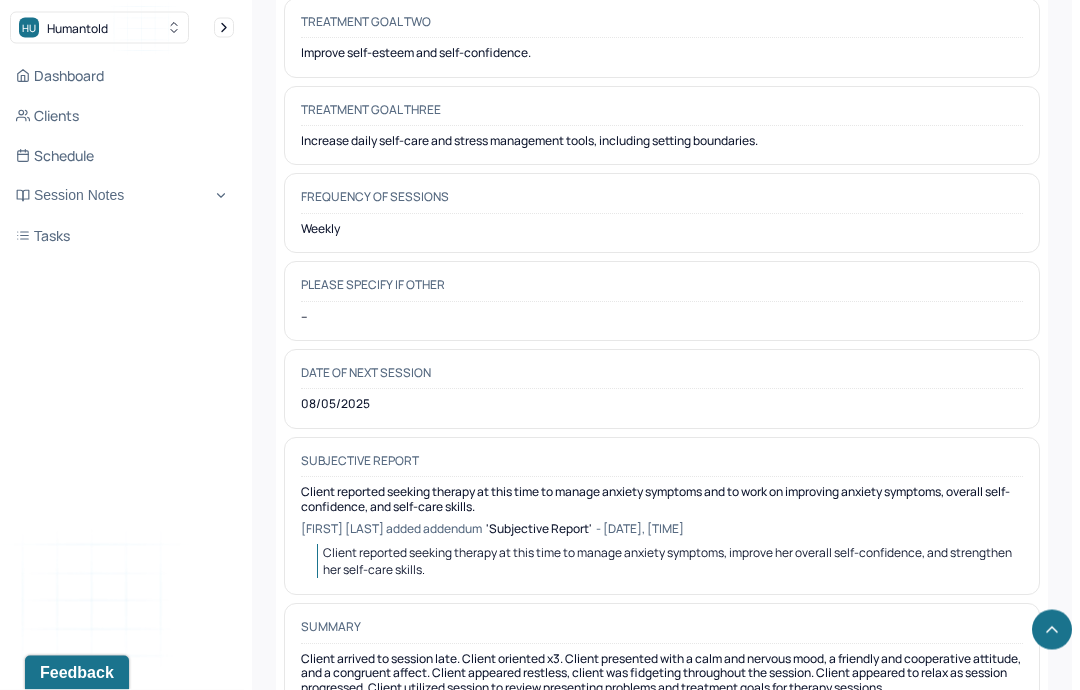 scroll, scrollTop: 9946, scrollLeft: 0, axis: vertical 